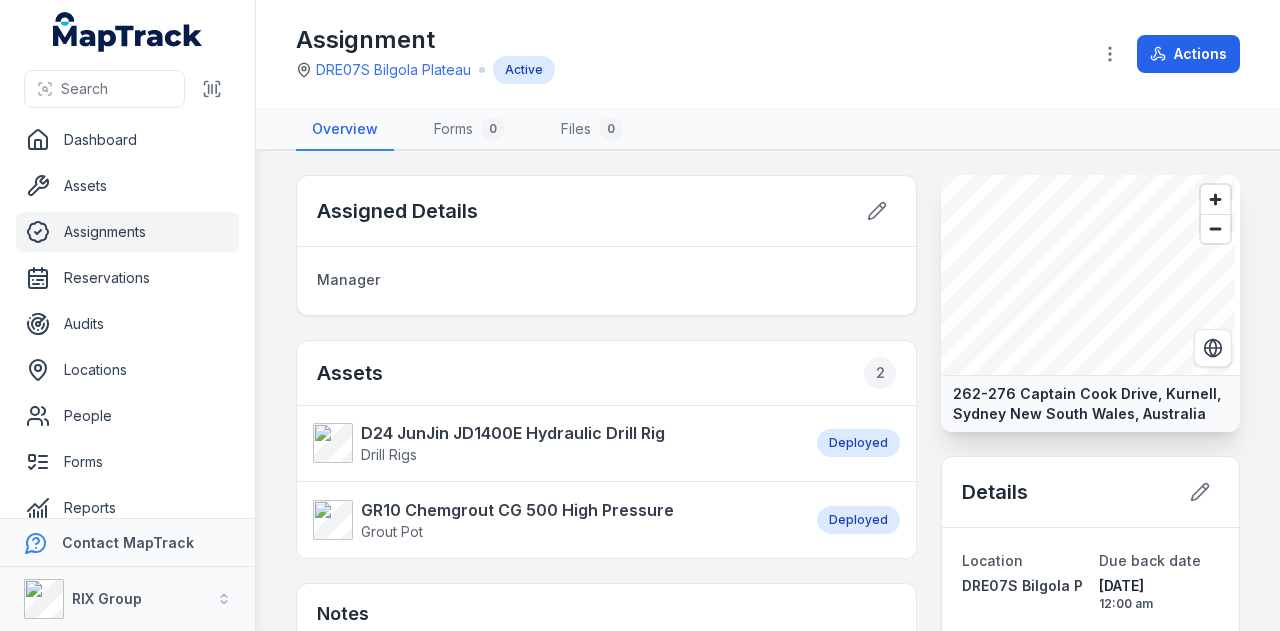 scroll, scrollTop: 0, scrollLeft: 0, axis: both 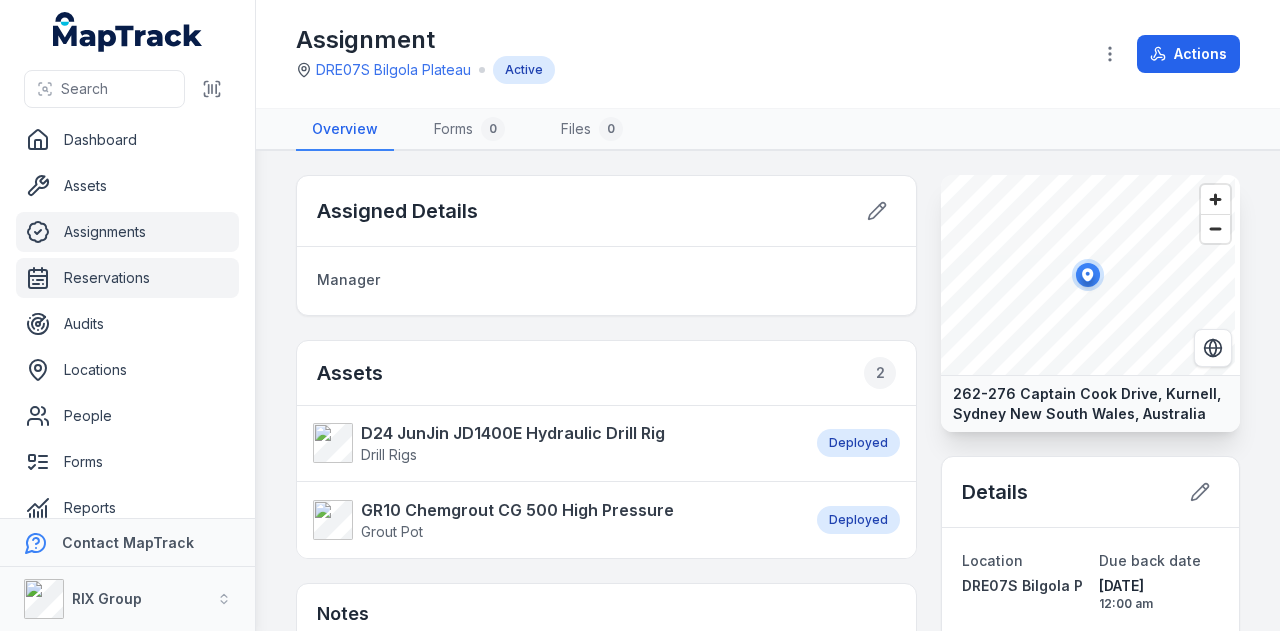 click on "Reservations" at bounding box center [127, 278] 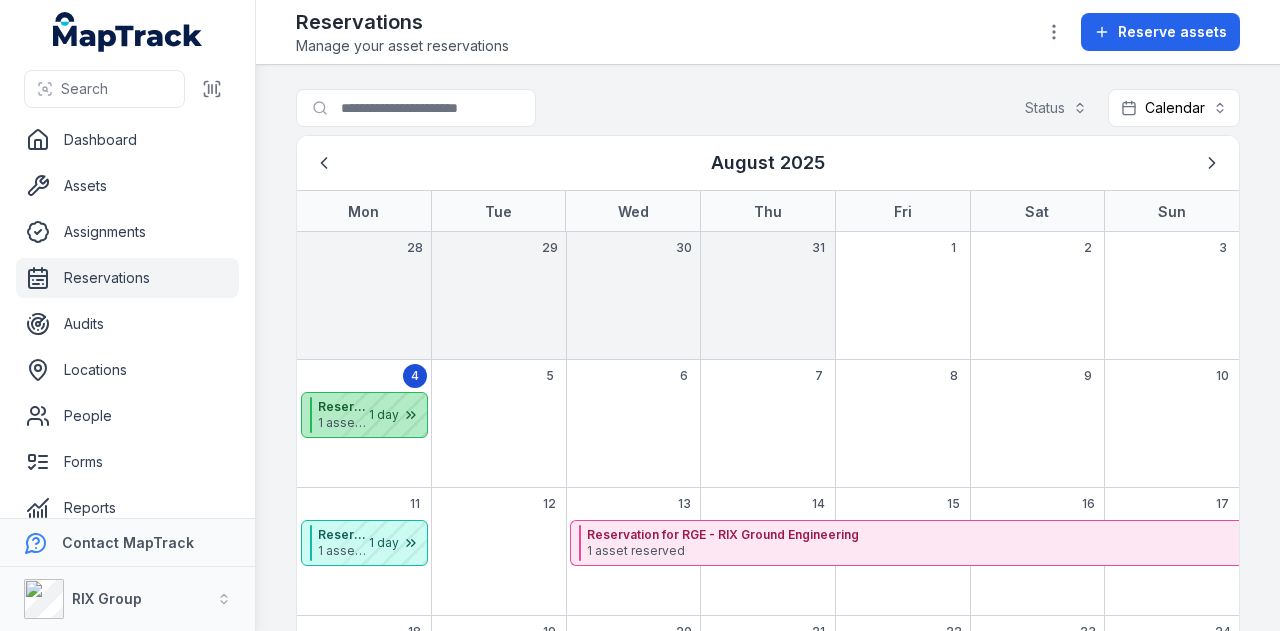 click at bounding box center (377, 415) 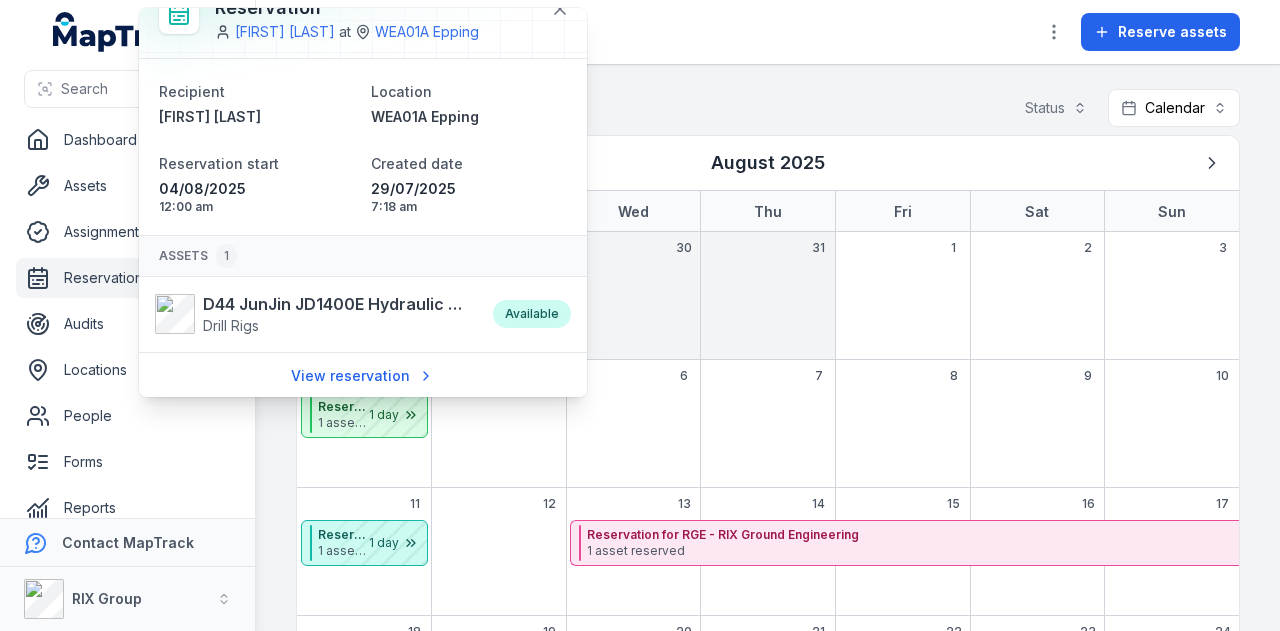 scroll, scrollTop: 0, scrollLeft: 0, axis: both 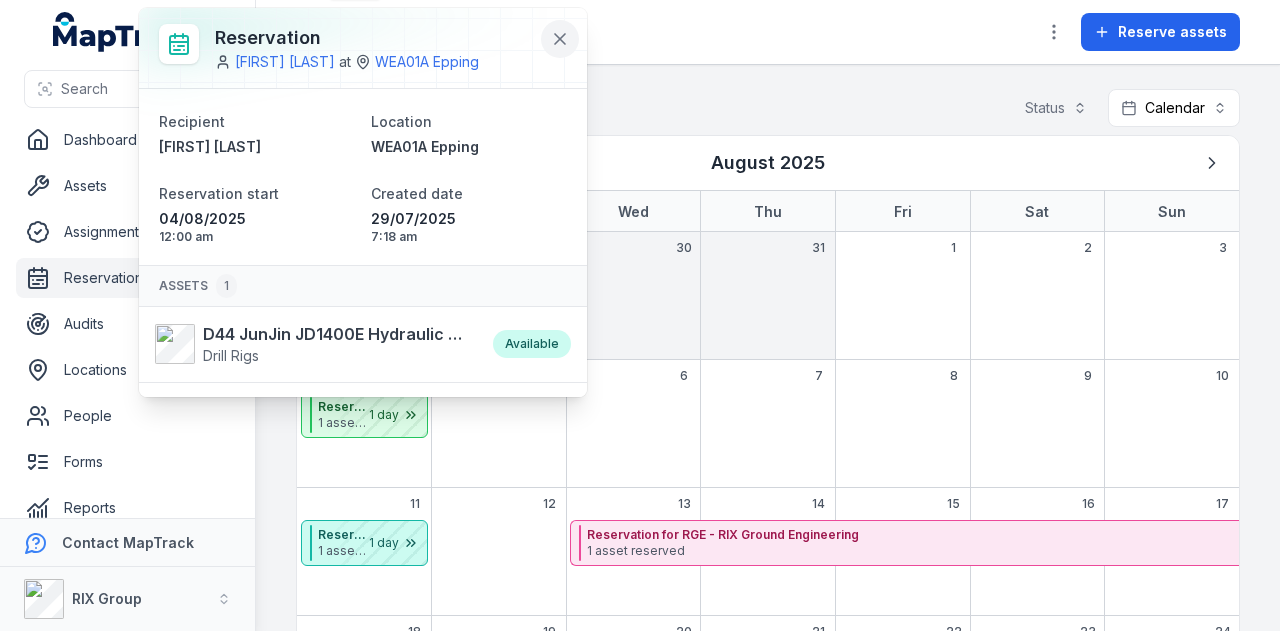 click at bounding box center [560, 39] 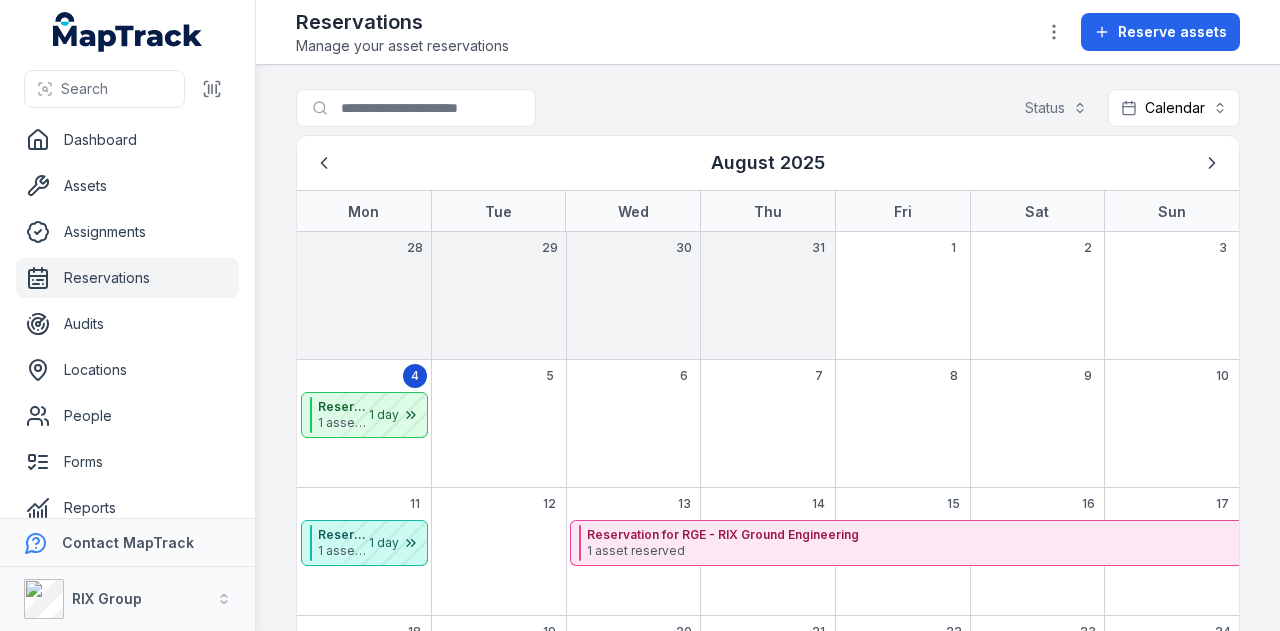 scroll, scrollTop: 262, scrollLeft: 0, axis: vertical 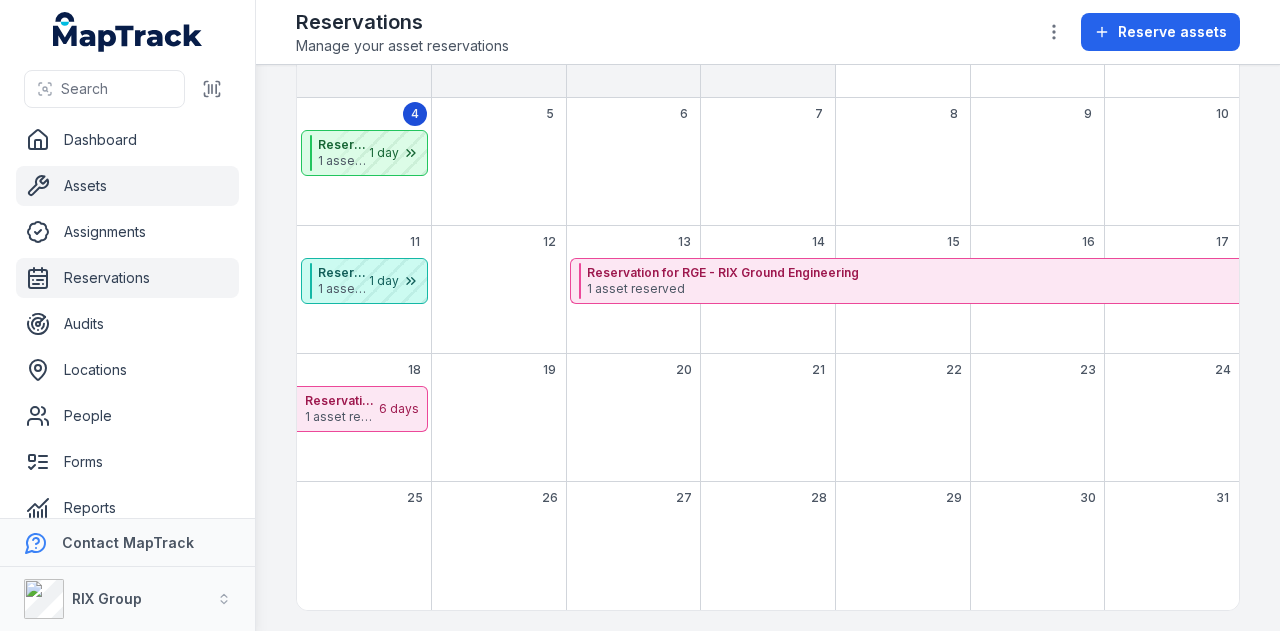 click on "Assets" at bounding box center [127, 186] 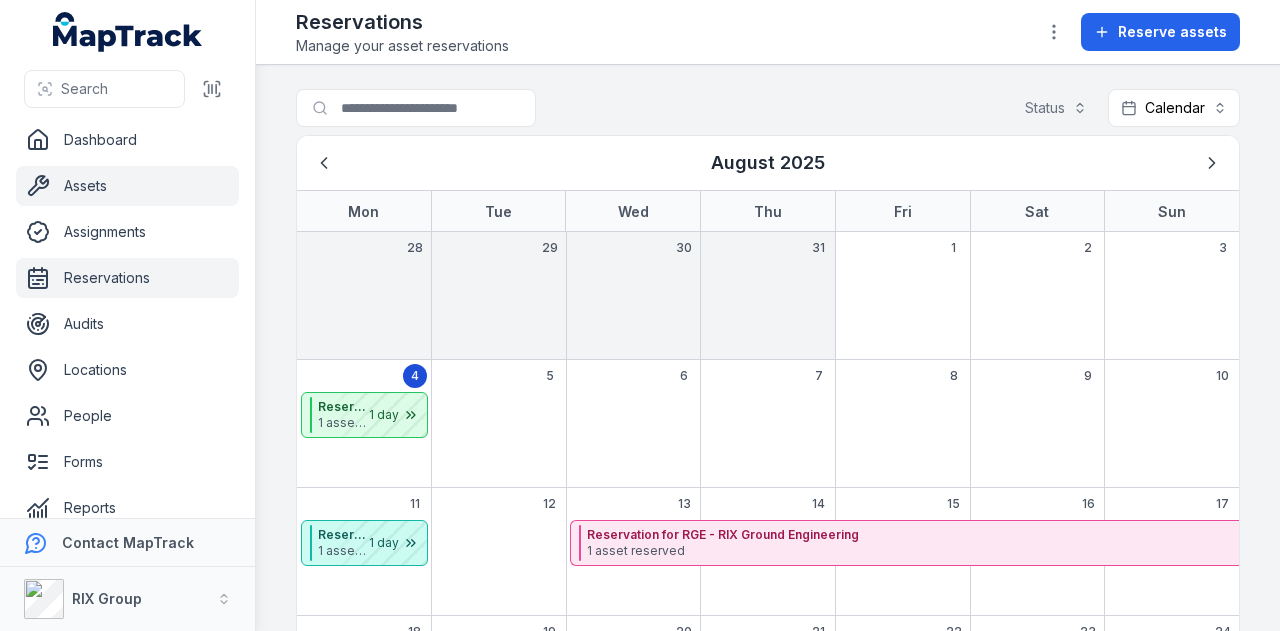 click on "Assets" at bounding box center [127, 186] 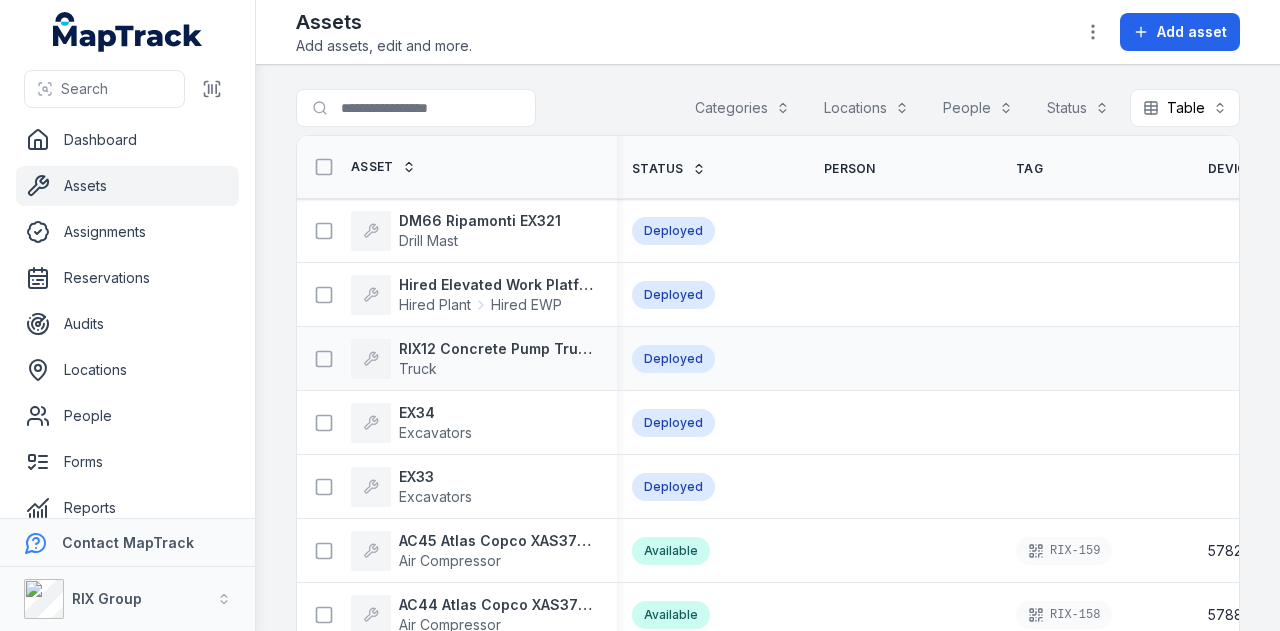 scroll, scrollTop: 0, scrollLeft: 725, axis: horizontal 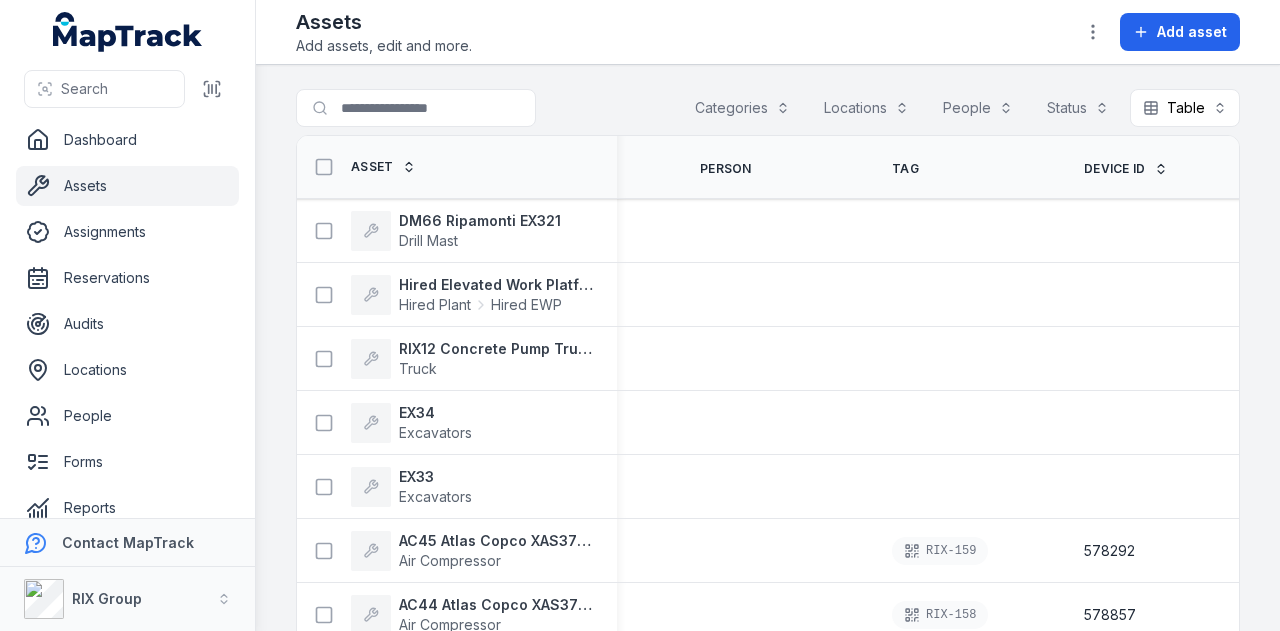 click on "Device ID" at bounding box center (1115, 169) 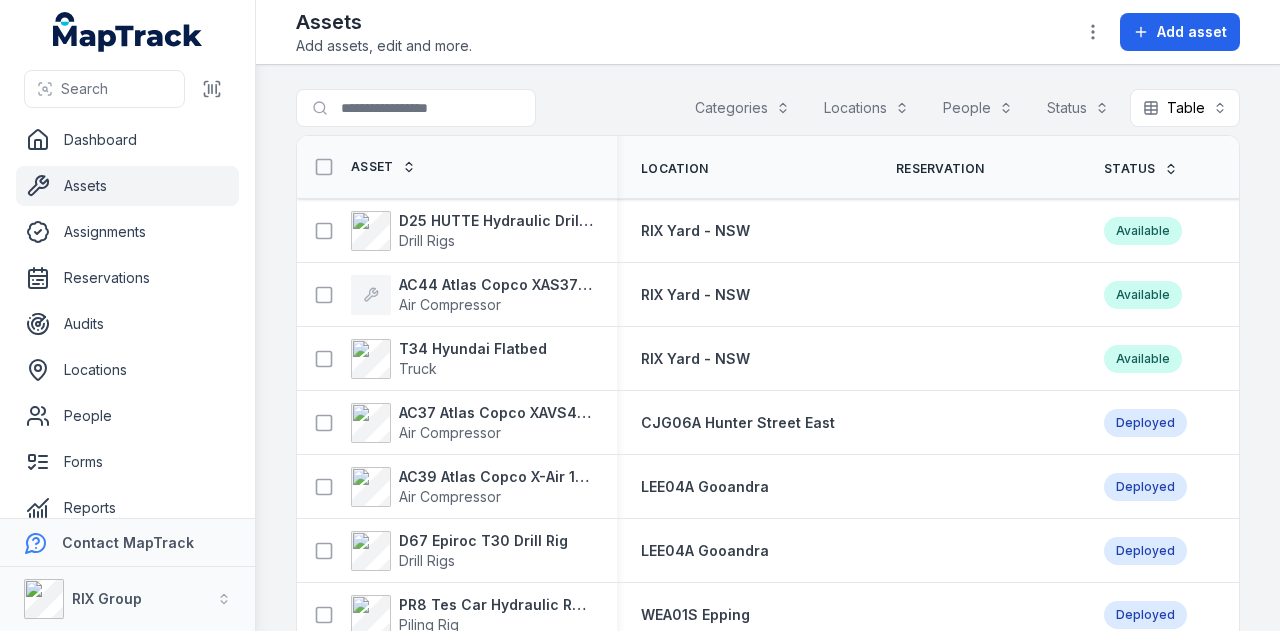 scroll, scrollTop: 0, scrollLeft: 0, axis: both 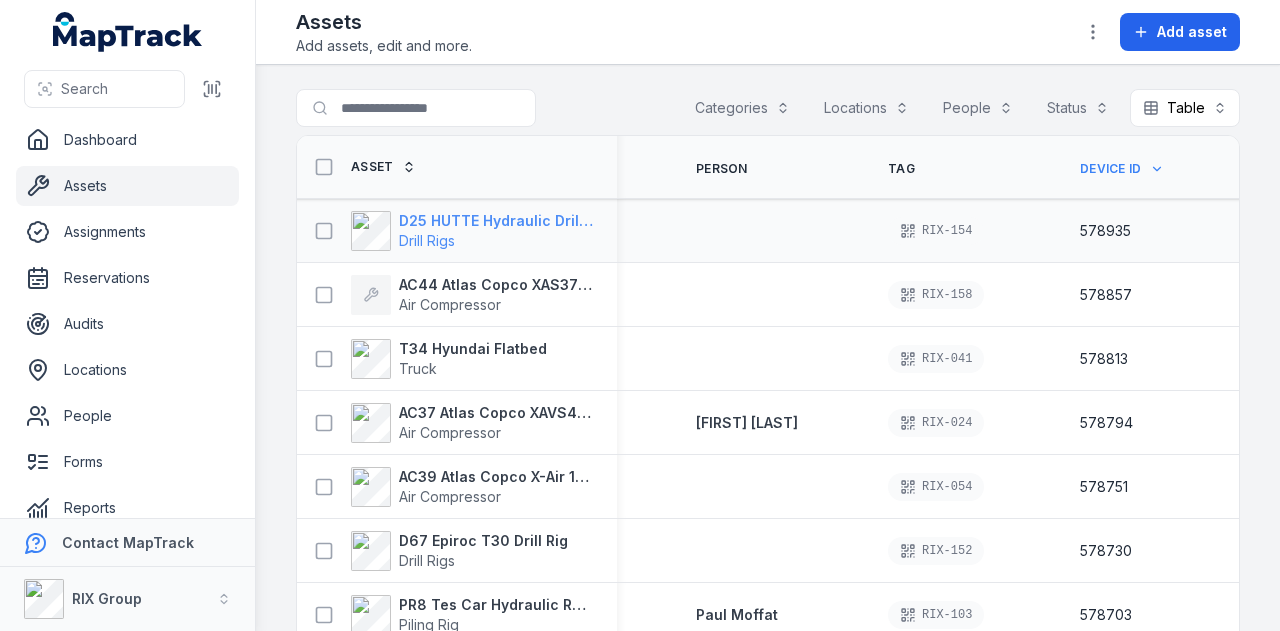 click on "D25 HUTTE Hydraulic Drill Rig" at bounding box center [496, 221] 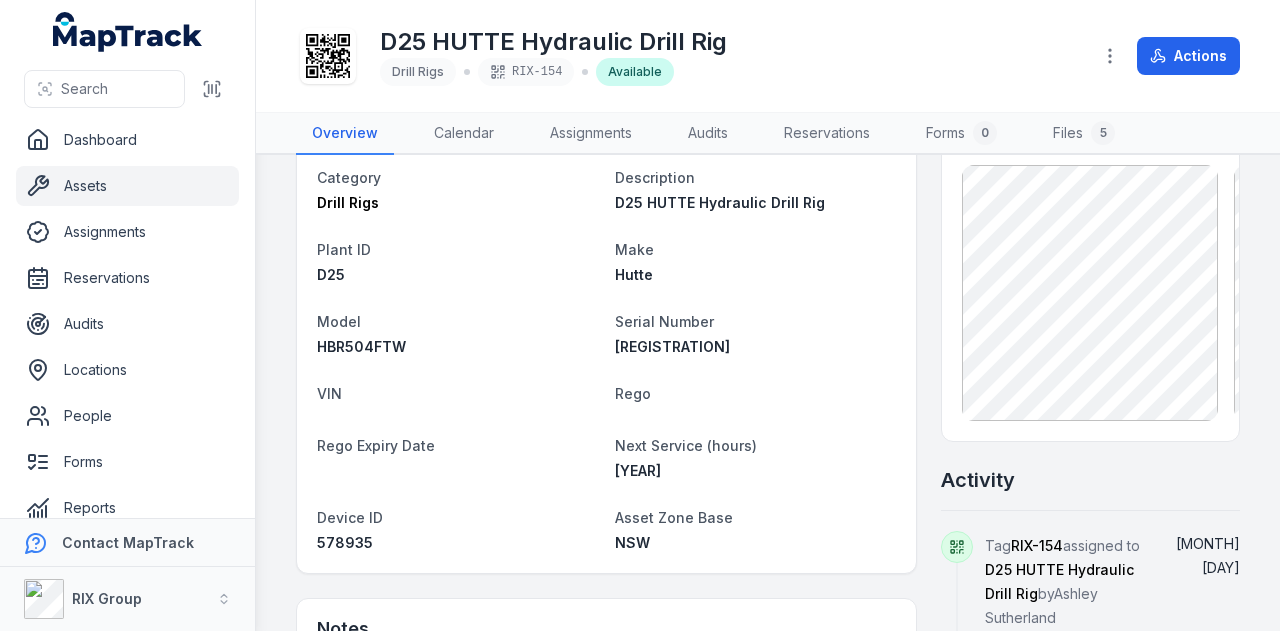 scroll, scrollTop: 0, scrollLeft: 0, axis: both 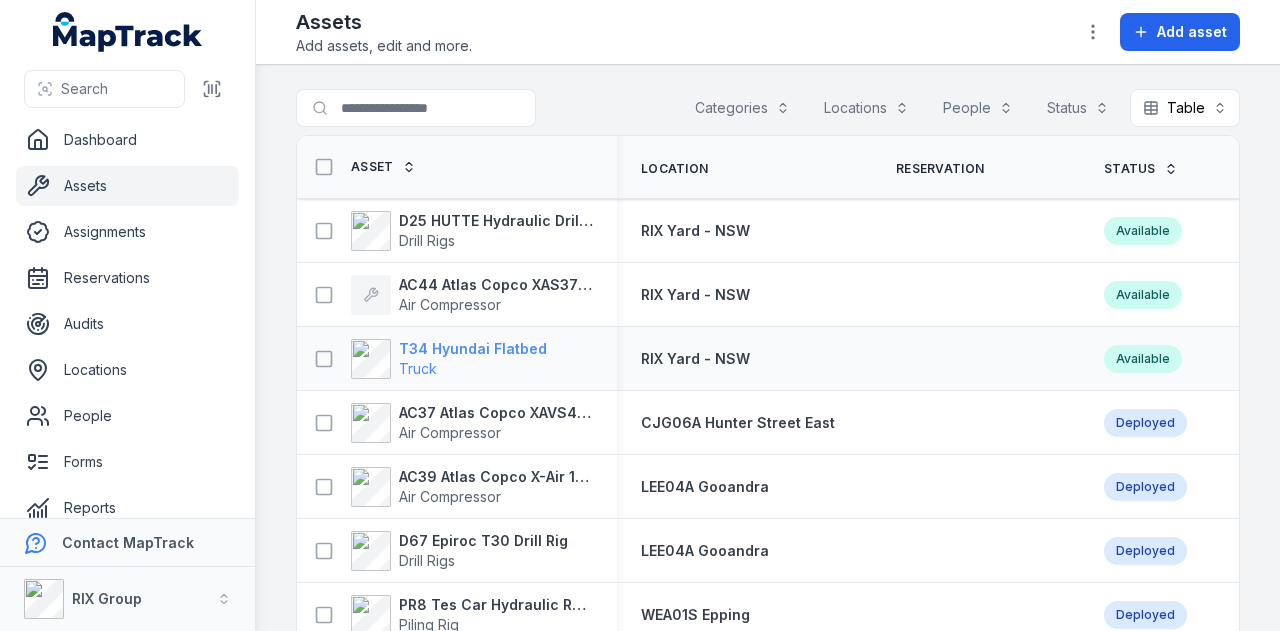 click on "T34 Hyundai Flatbed" at bounding box center (473, 349) 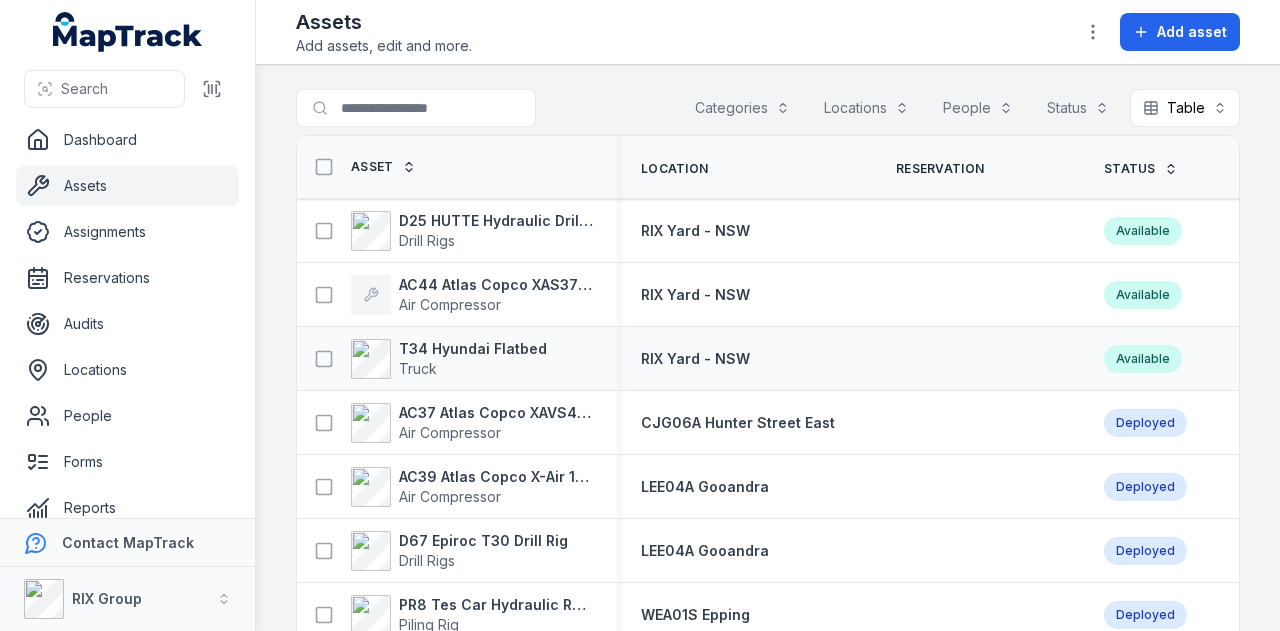 scroll, scrollTop: 200, scrollLeft: 0, axis: vertical 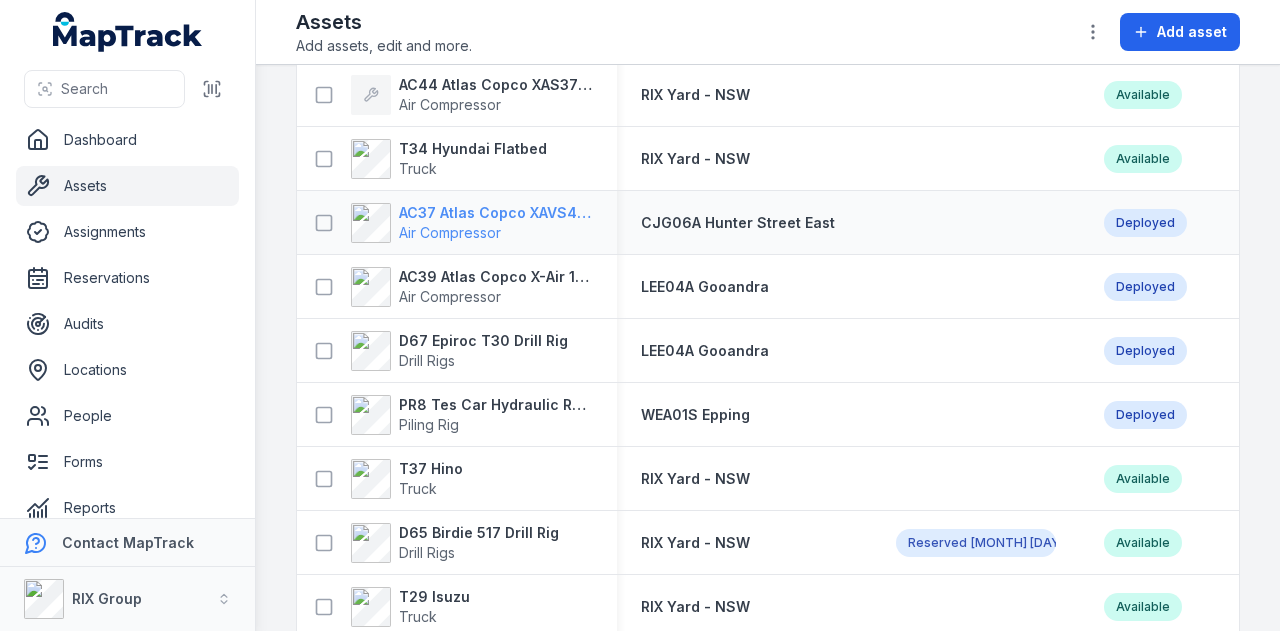 click on "AC37 Atlas Copco XAVS450" at bounding box center [496, 213] 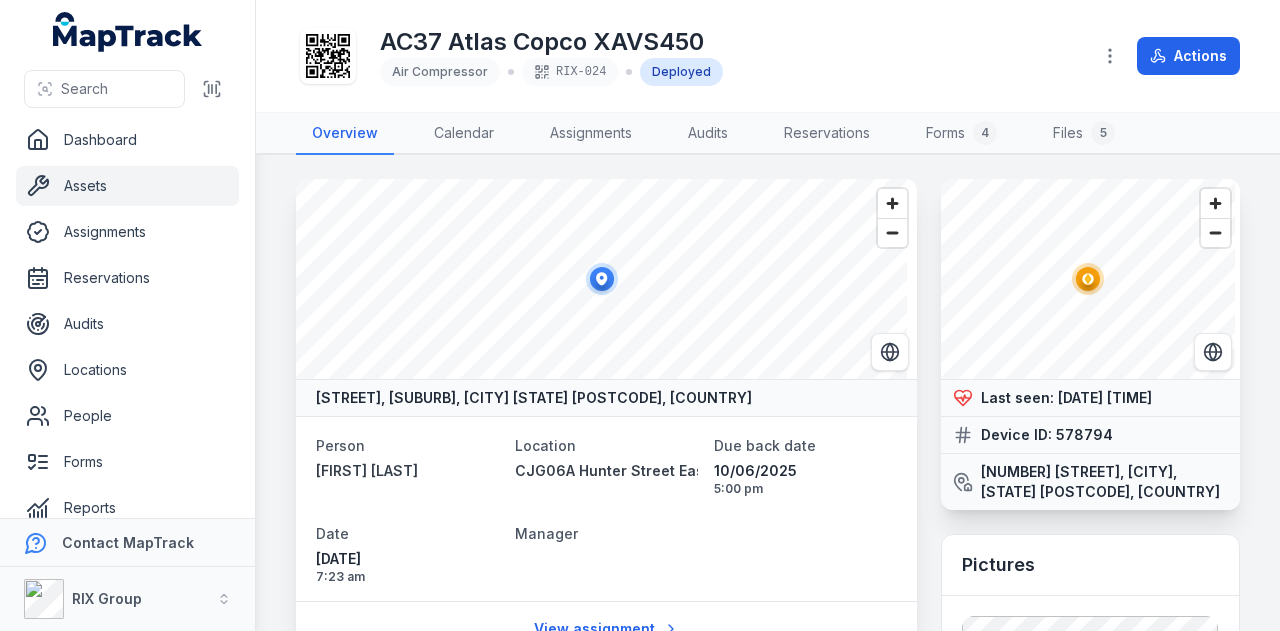 scroll, scrollTop: 100, scrollLeft: 0, axis: vertical 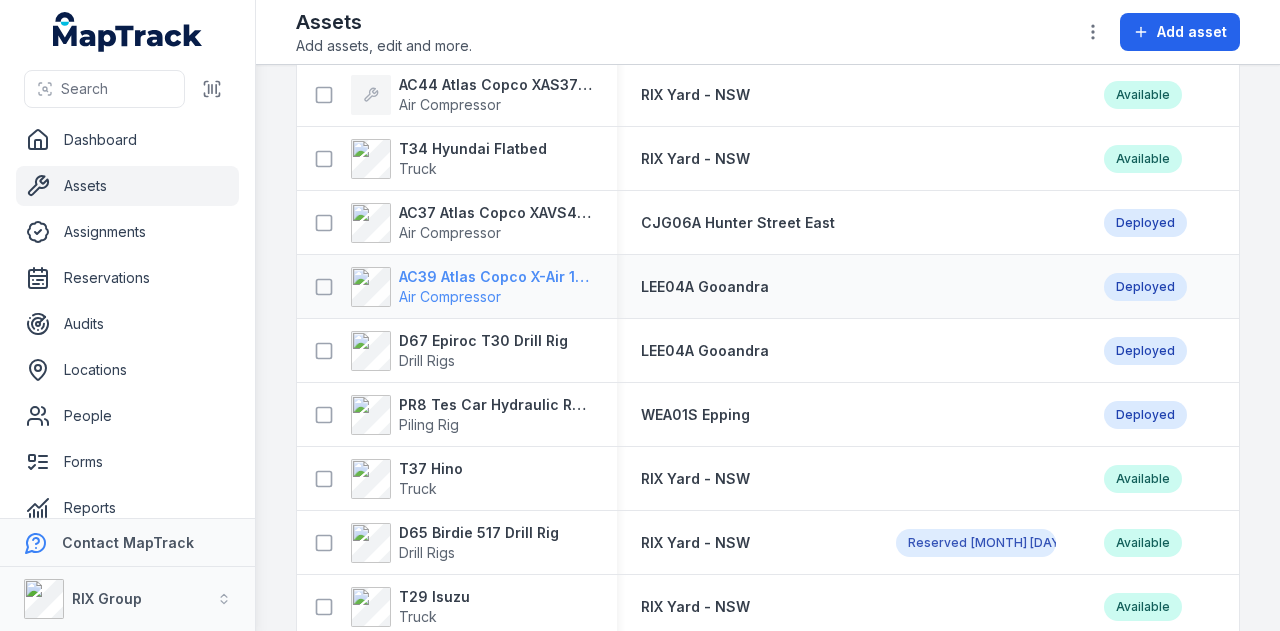 click on "AC39 Atlas Copco X-Air 1100-25" at bounding box center [496, 277] 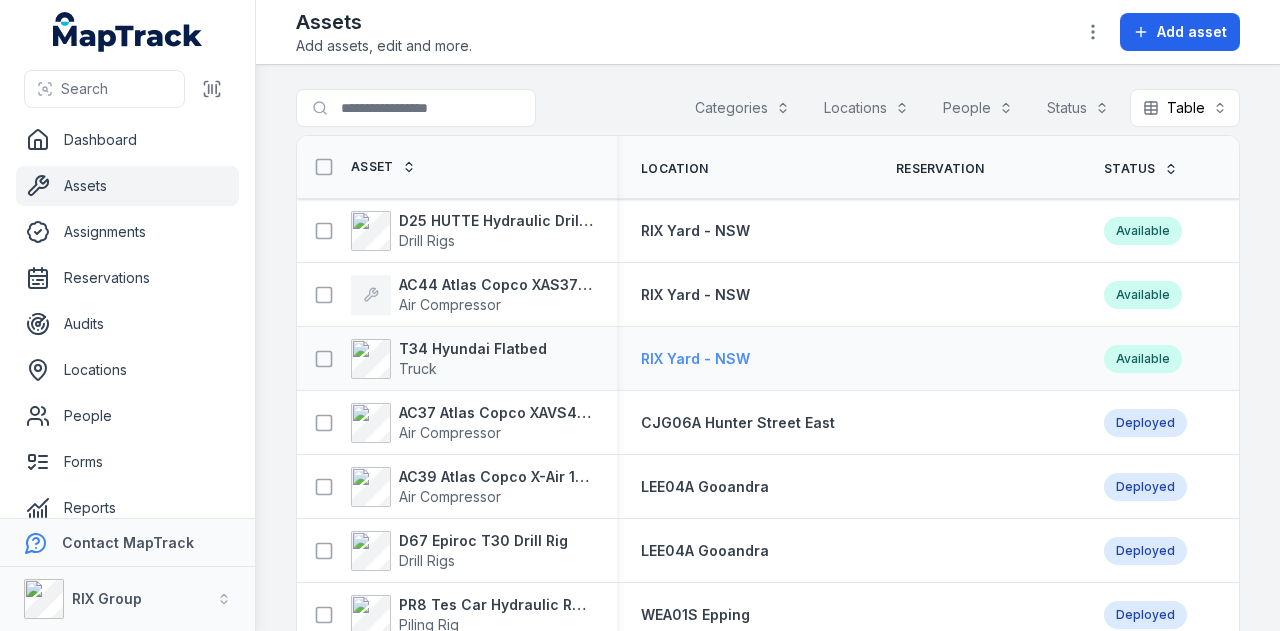 scroll, scrollTop: 100, scrollLeft: 0, axis: vertical 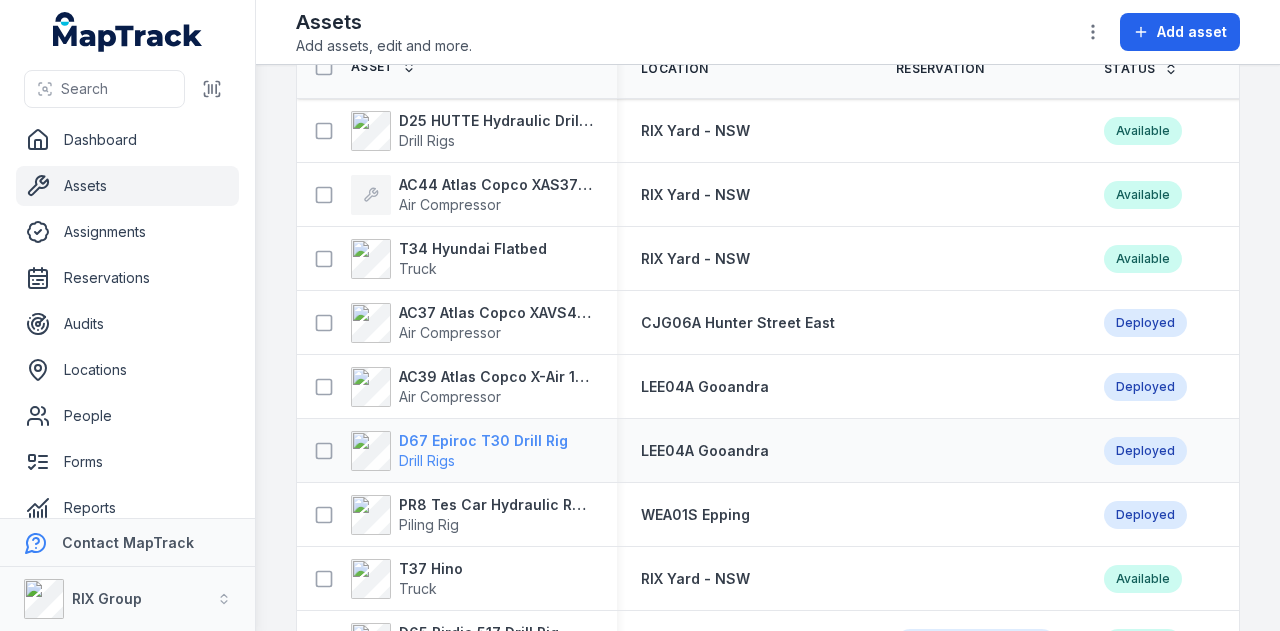 click on "D67 Epiroc T30 Drill Rig" at bounding box center (483, 441) 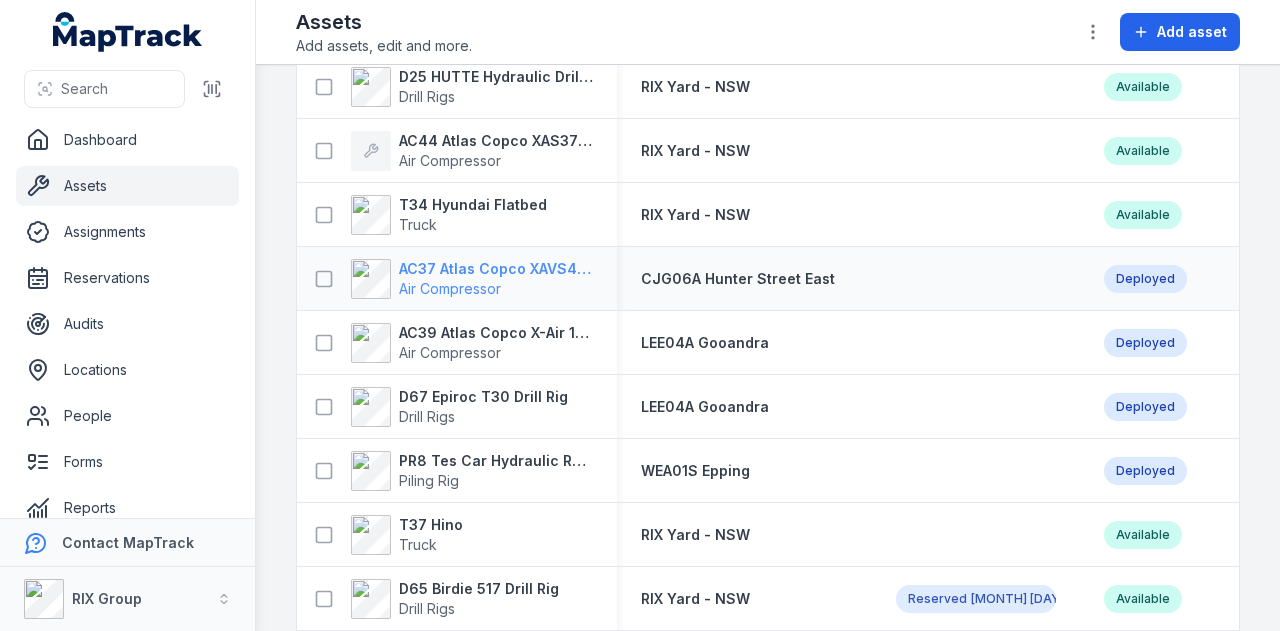 scroll, scrollTop: 200, scrollLeft: 0, axis: vertical 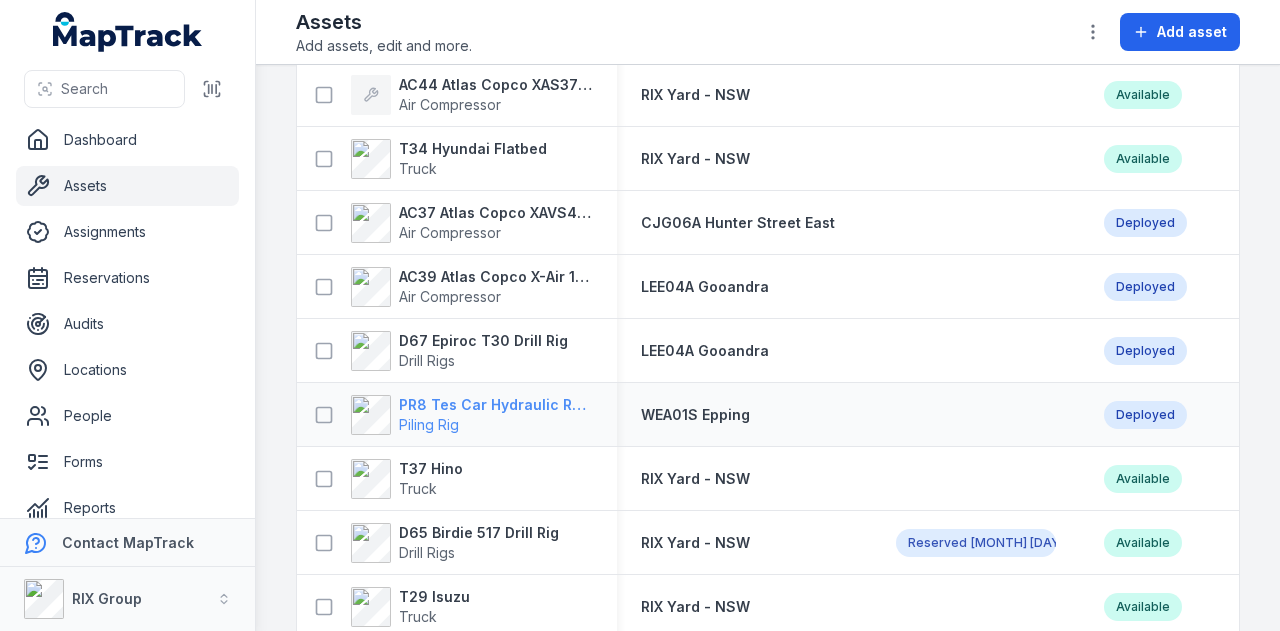 click on "PR8 Tes Car Hydraulic Rotary Rig" at bounding box center [496, 405] 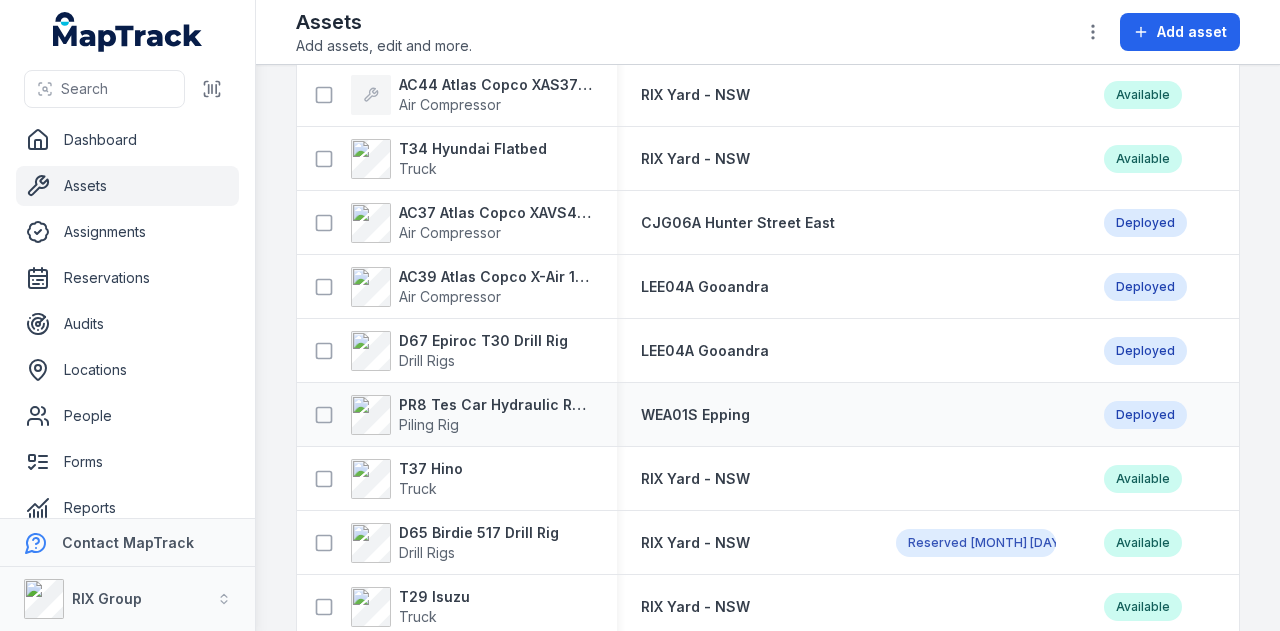 scroll, scrollTop: 400, scrollLeft: 0, axis: vertical 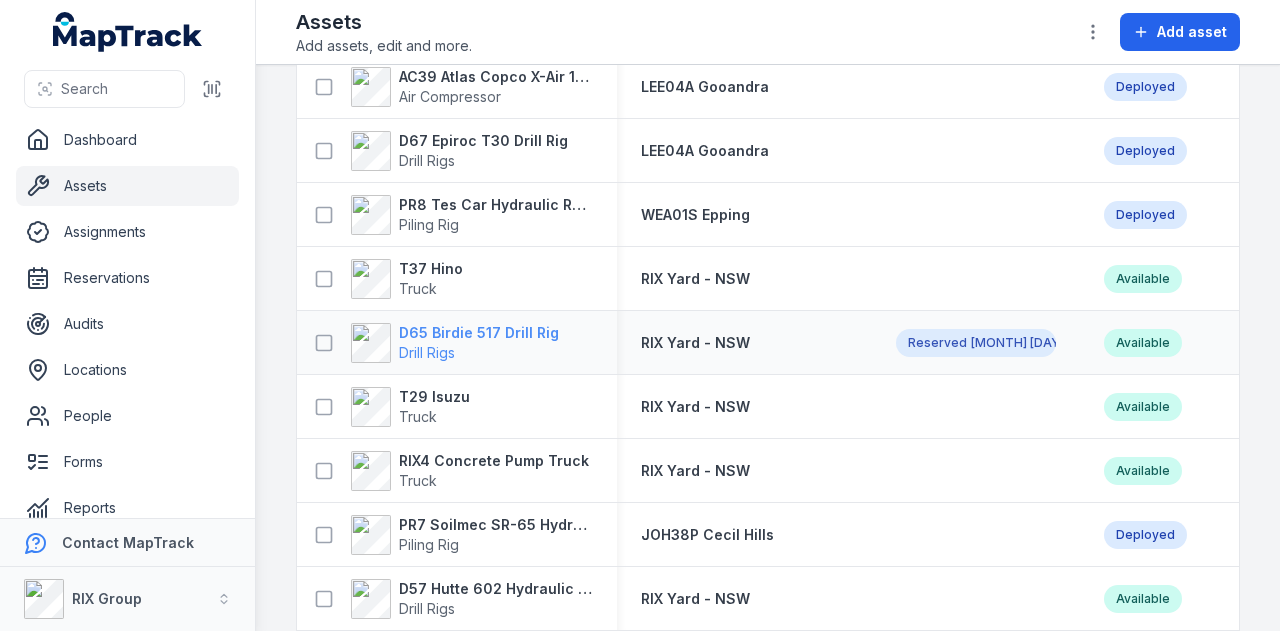 click on "D65 Birdie 517  Drill Rig" at bounding box center [479, 333] 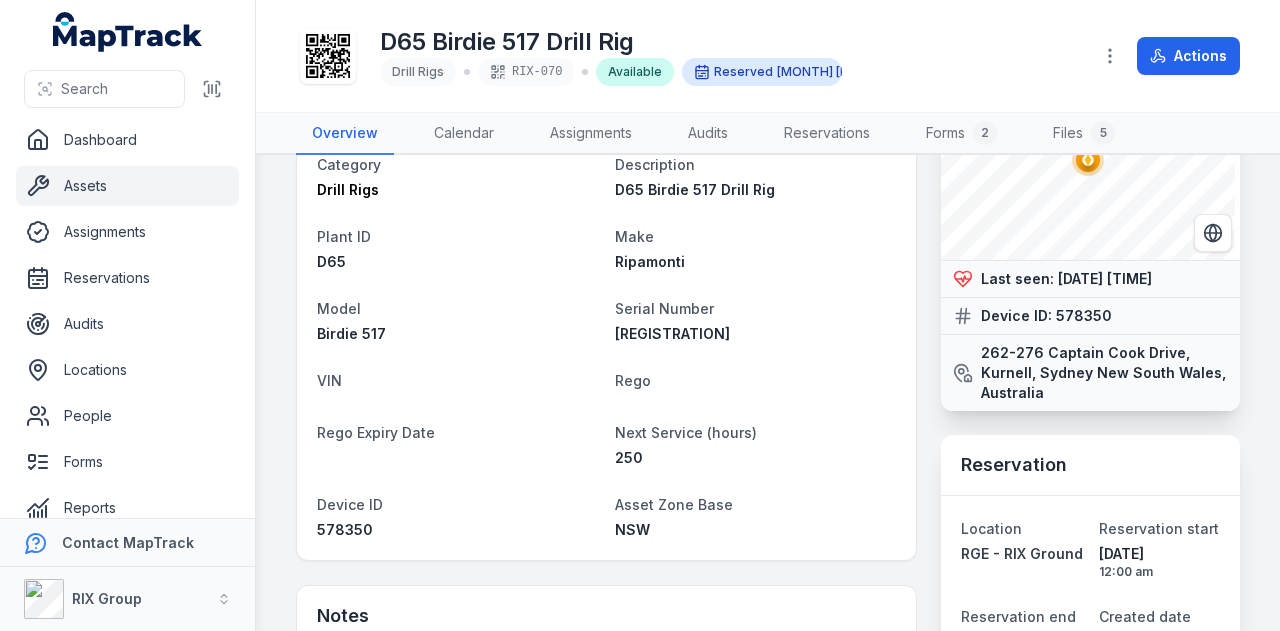 scroll, scrollTop: 0, scrollLeft: 0, axis: both 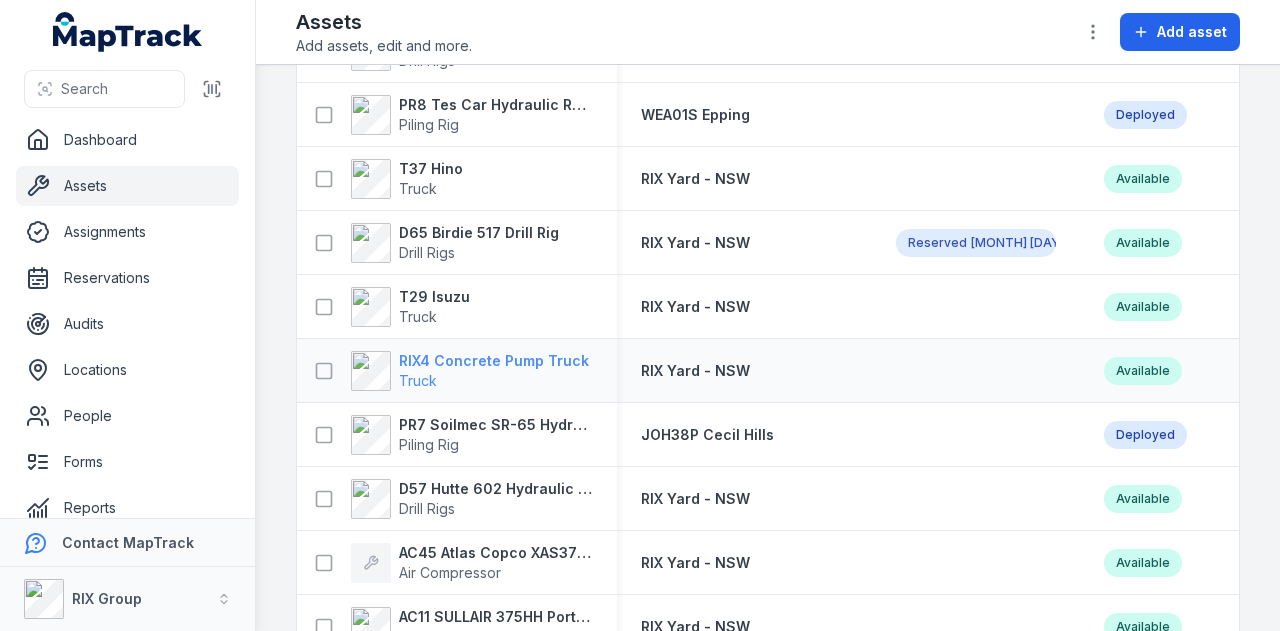 click on "RIX4 Concrete Pump Truck" at bounding box center (494, 361) 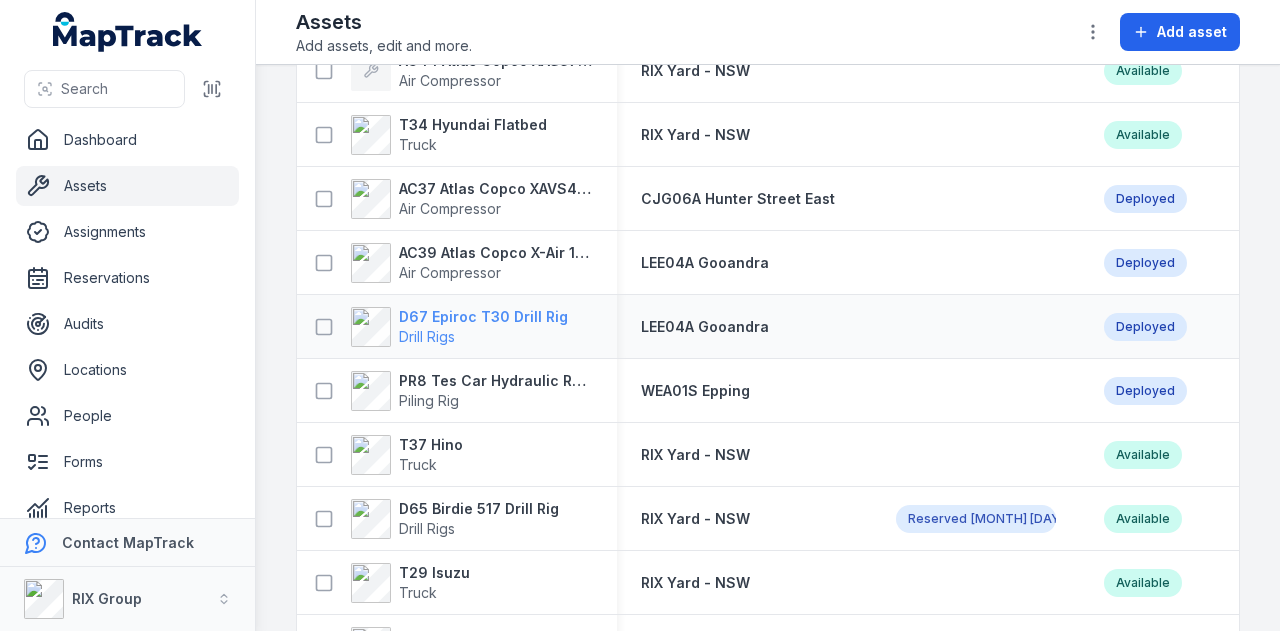 scroll, scrollTop: 500, scrollLeft: 0, axis: vertical 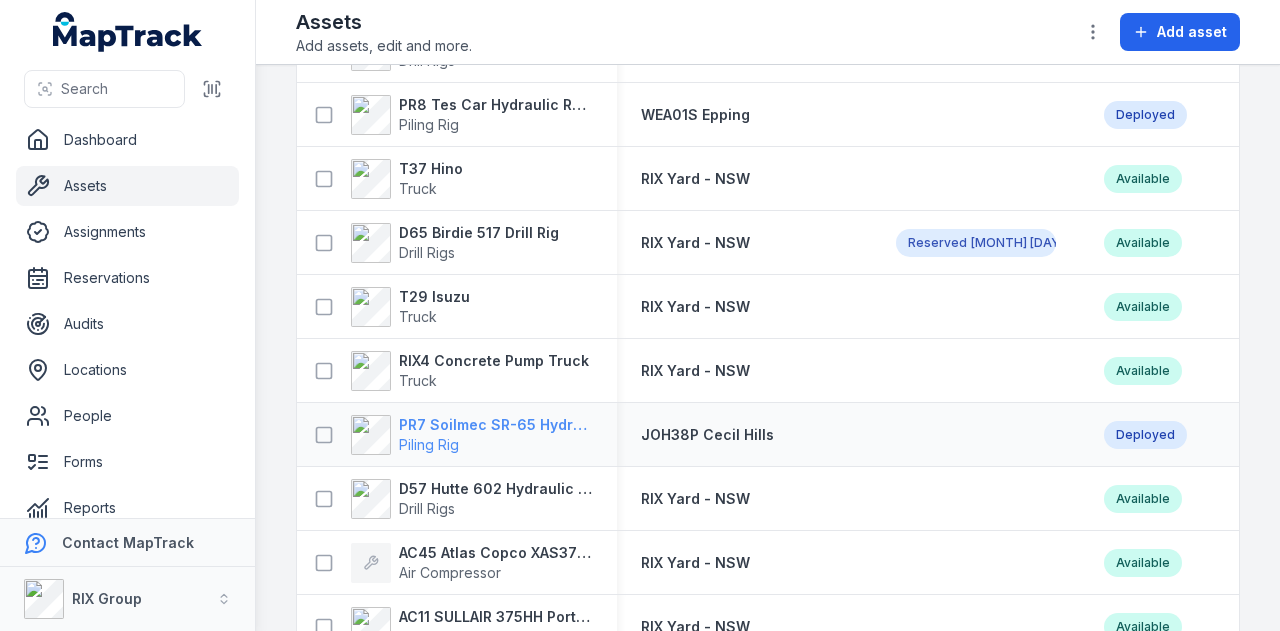 click on "PR7 Soilmec SR-65 Hydraulic Rotary Rig" at bounding box center (496, 425) 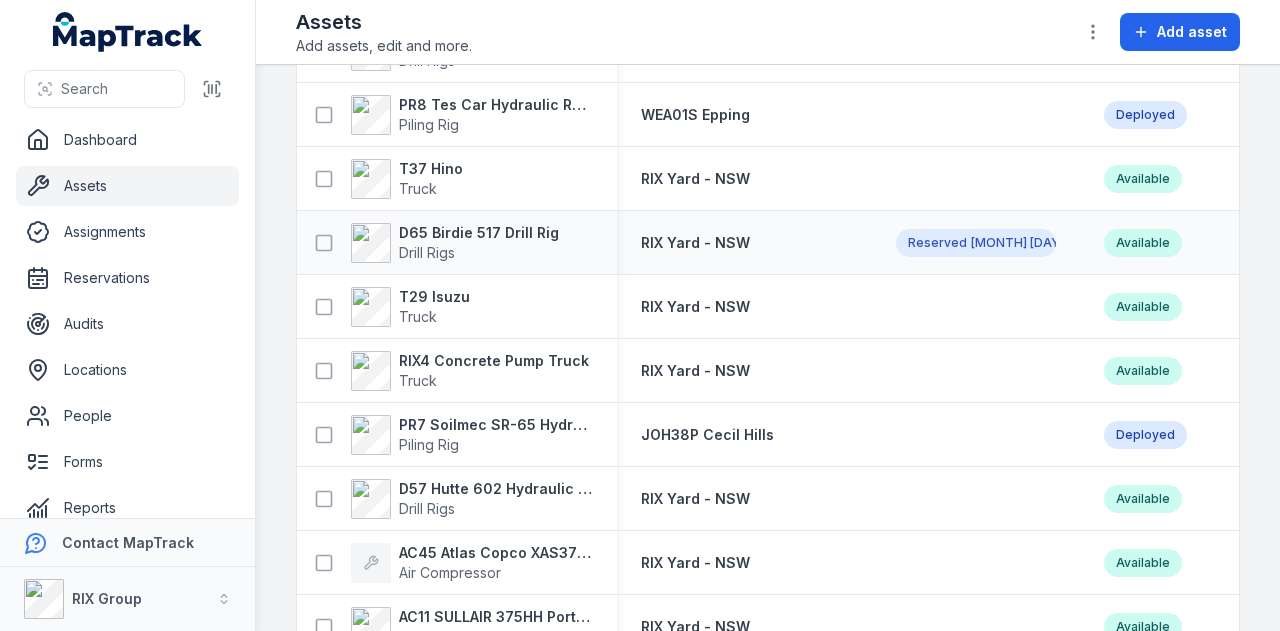 scroll, scrollTop: 600, scrollLeft: 0, axis: vertical 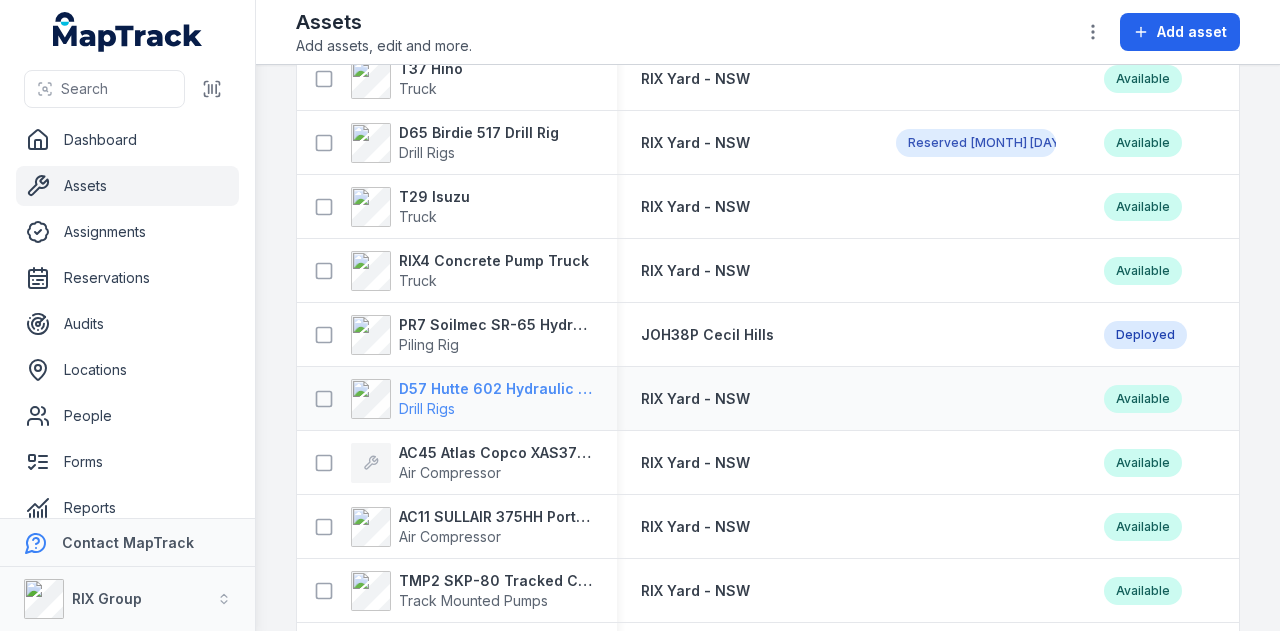 click on "D57 Hutte 602 Hydraulic Crawler Drill" at bounding box center (496, 389) 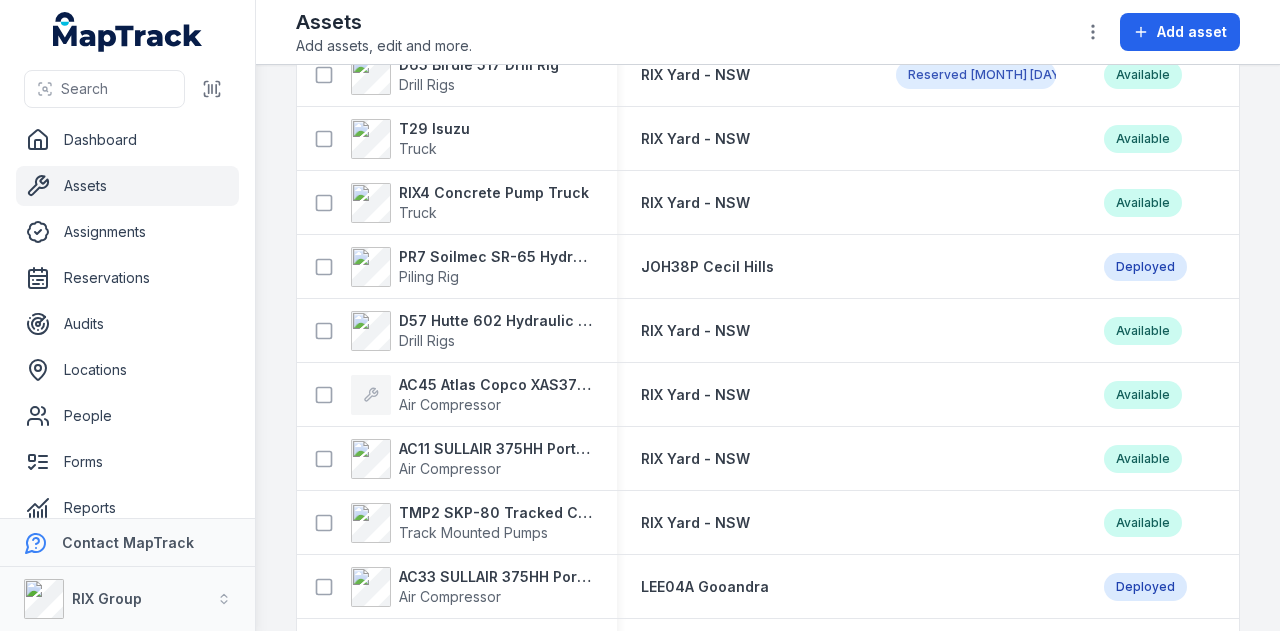 scroll, scrollTop: 700, scrollLeft: 0, axis: vertical 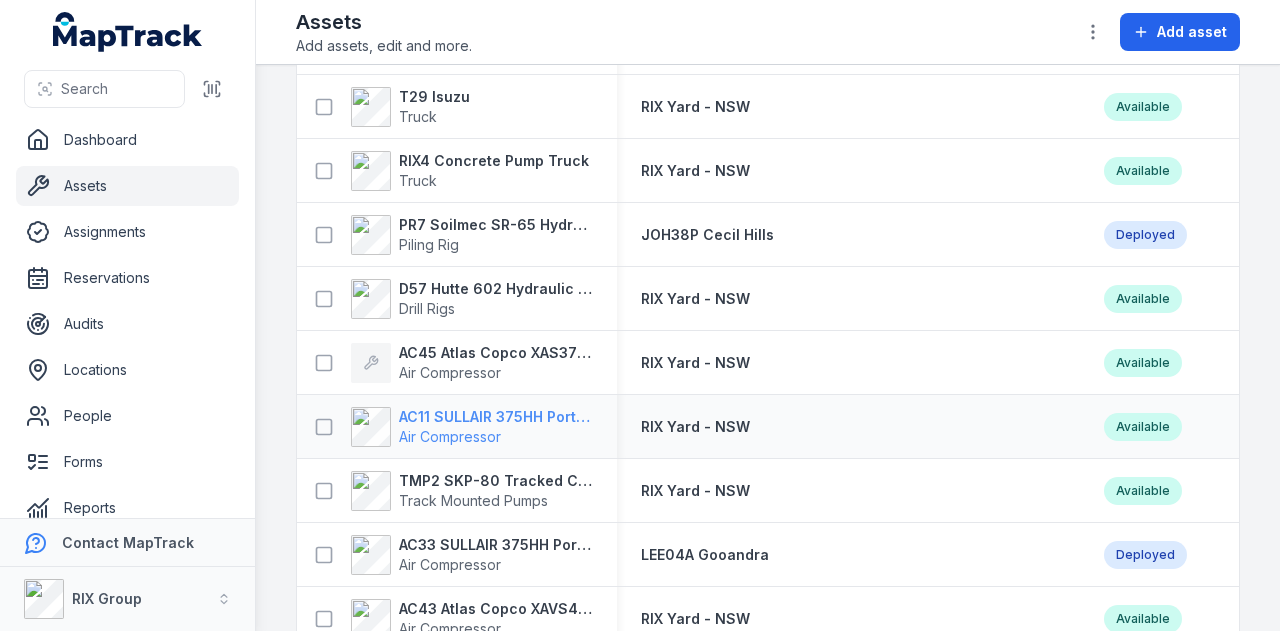 click on "AC11 SULLAIR 375HH Portable Compressor" at bounding box center [496, 417] 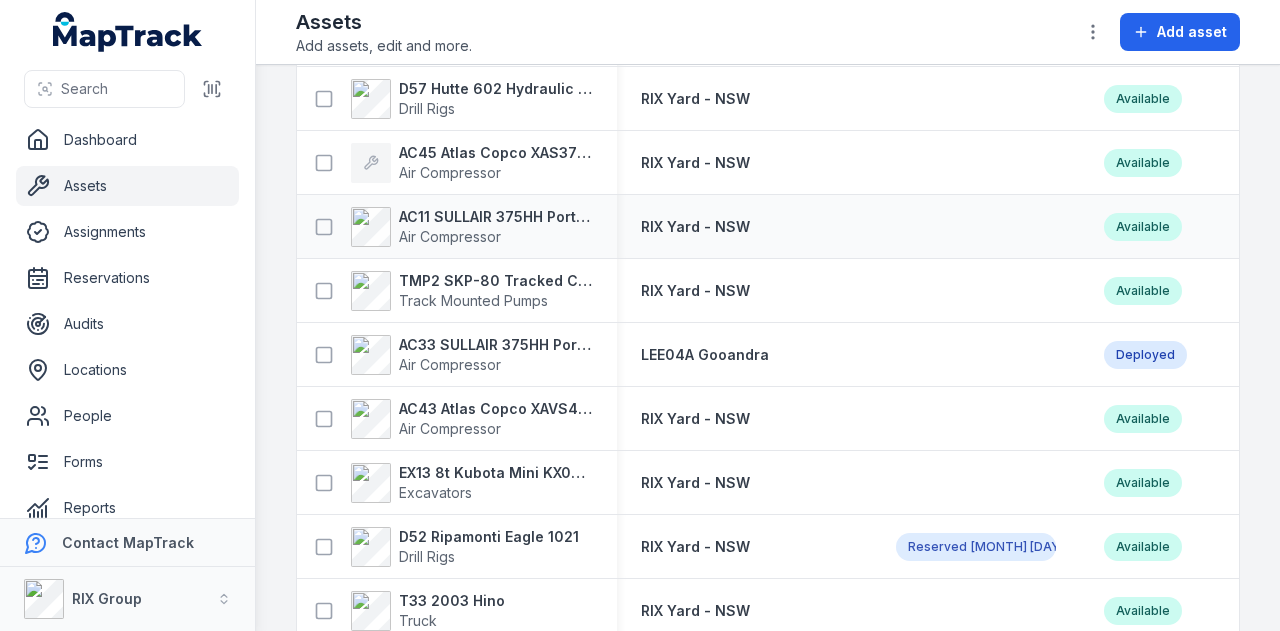 scroll, scrollTop: 800, scrollLeft: 0, axis: vertical 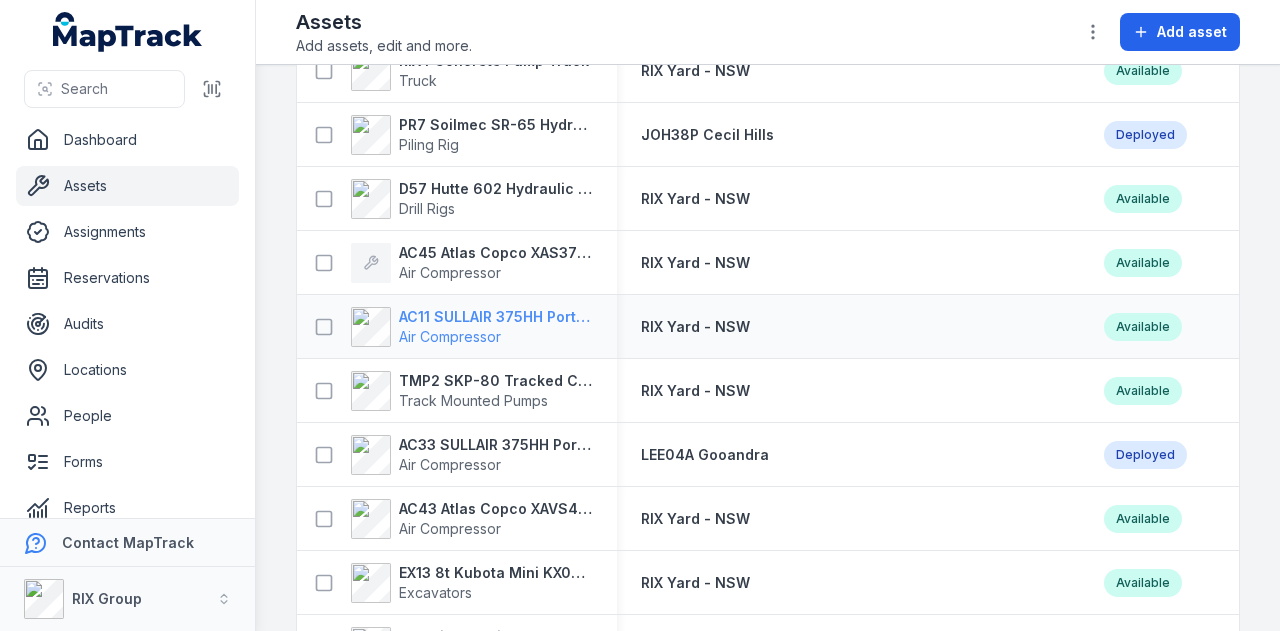 click on "Air Compressor" at bounding box center (496, 337) 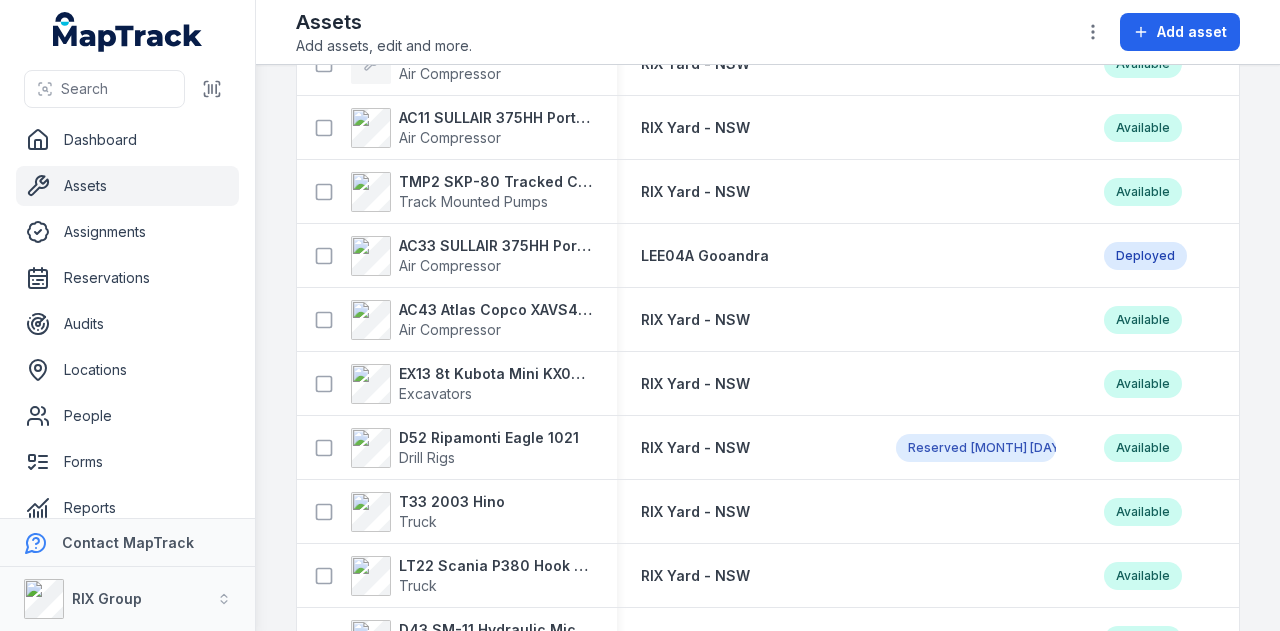 scroll, scrollTop: 1000, scrollLeft: 0, axis: vertical 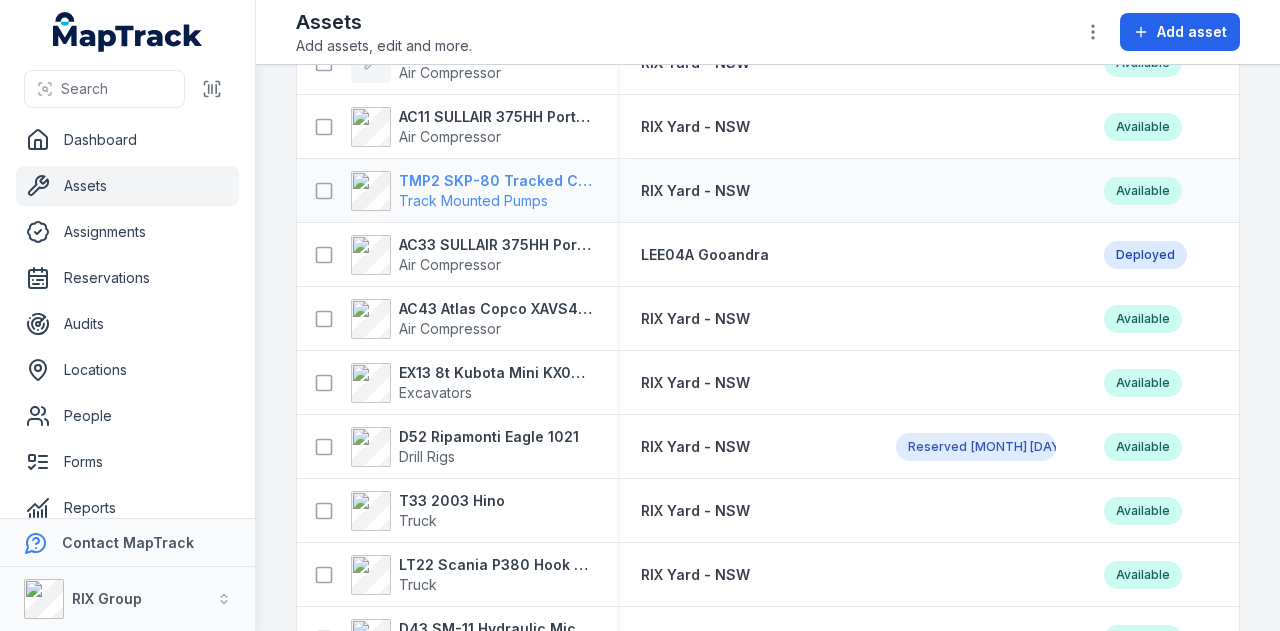 click on "TMP2 SKP-80 Tracked Concrete Pump" at bounding box center (496, 181) 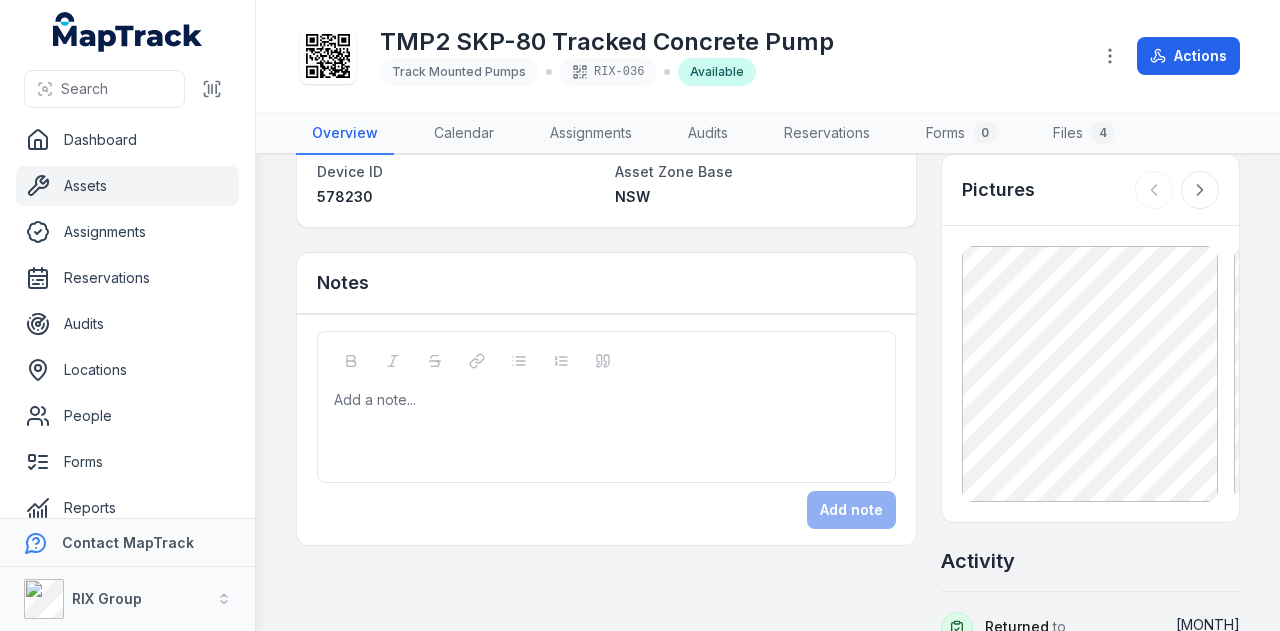 scroll, scrollTop: 0, scrollLeft: 0, axis: both 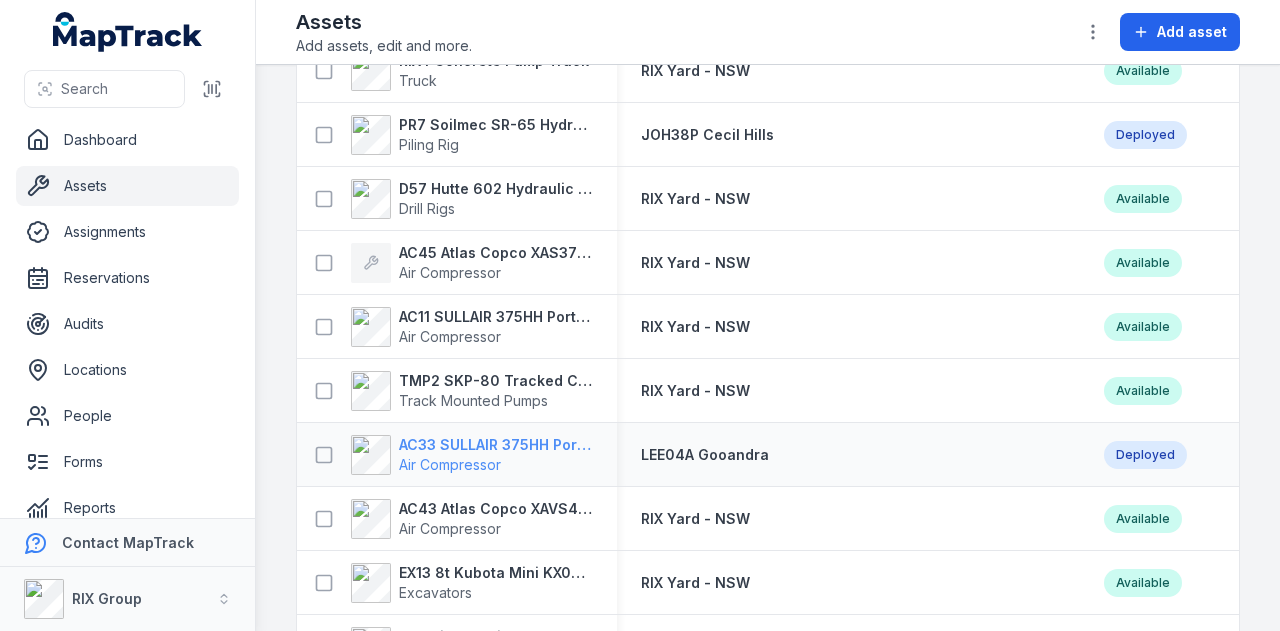 click on "AC33 SULLAIR 375HH Portable Compressor" at bounding box center [496, 445] 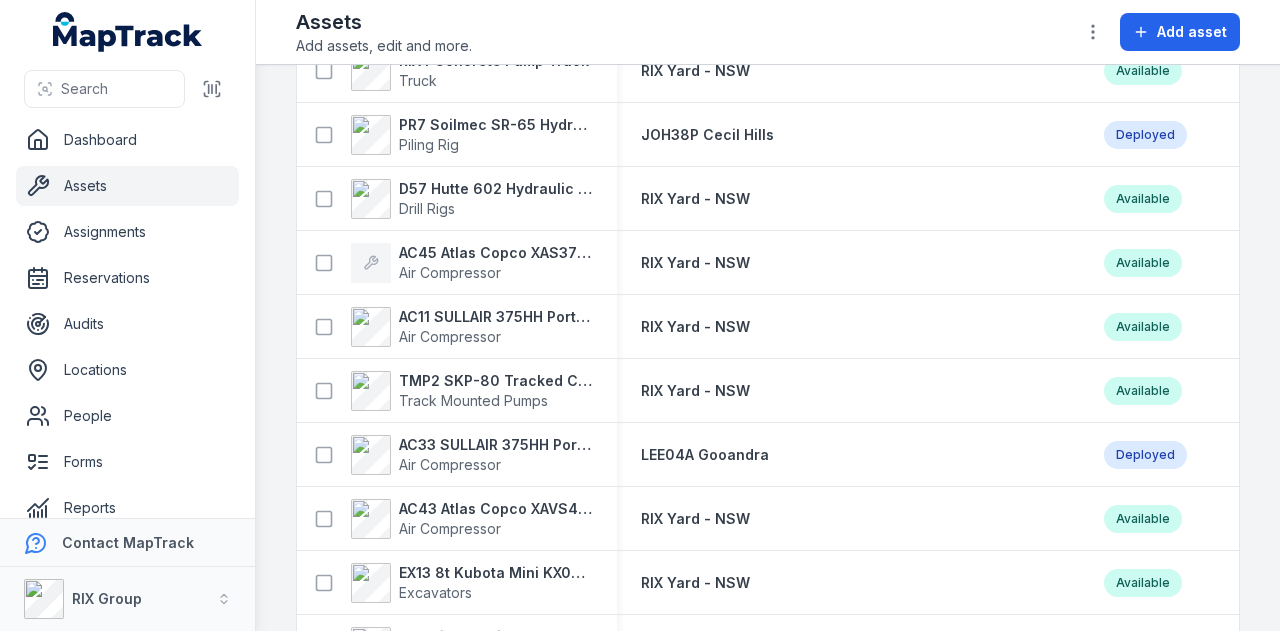 scroll, scrollTop: 1000, scrollLeft: 0, axis: vertical 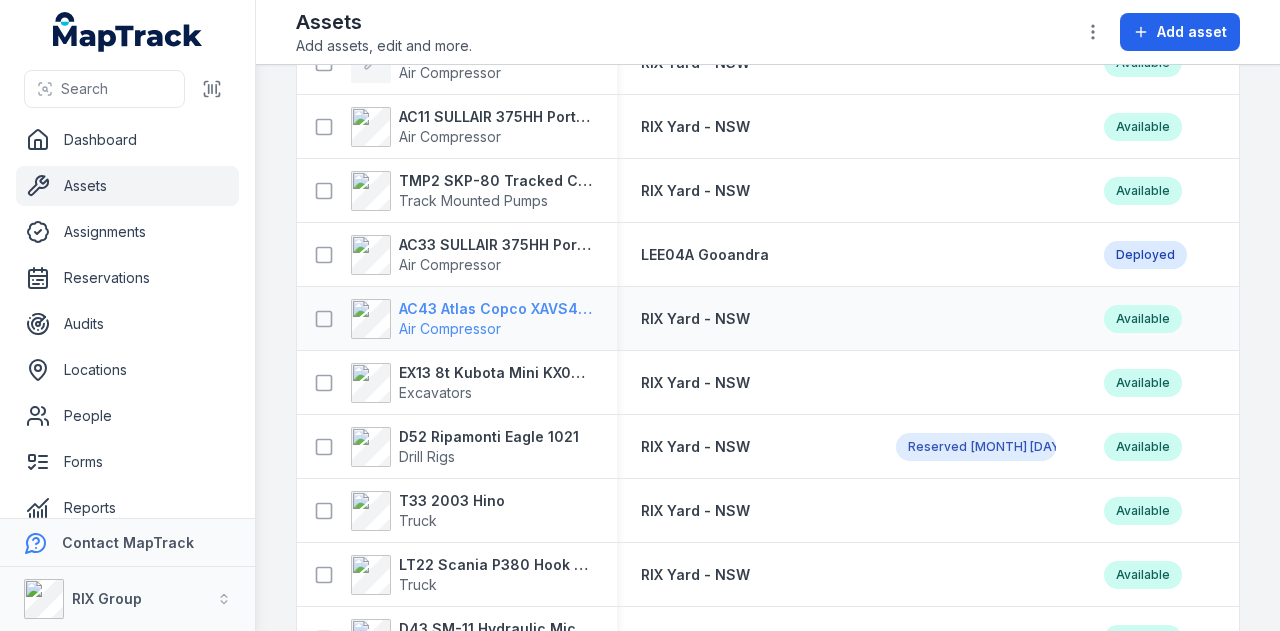 click on "AC43 Atlas Copco XAVS450" at bounding box center [496, 309] 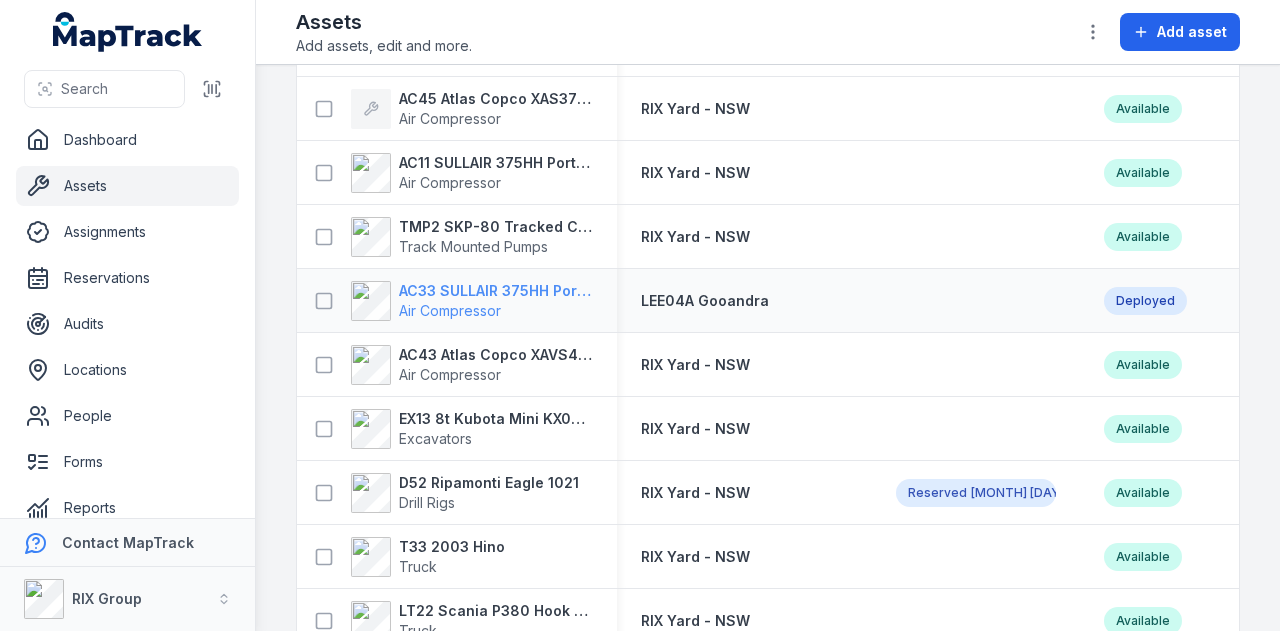 scroll, scrollTop: 1000, scrollLeft: 0, axis: vertical 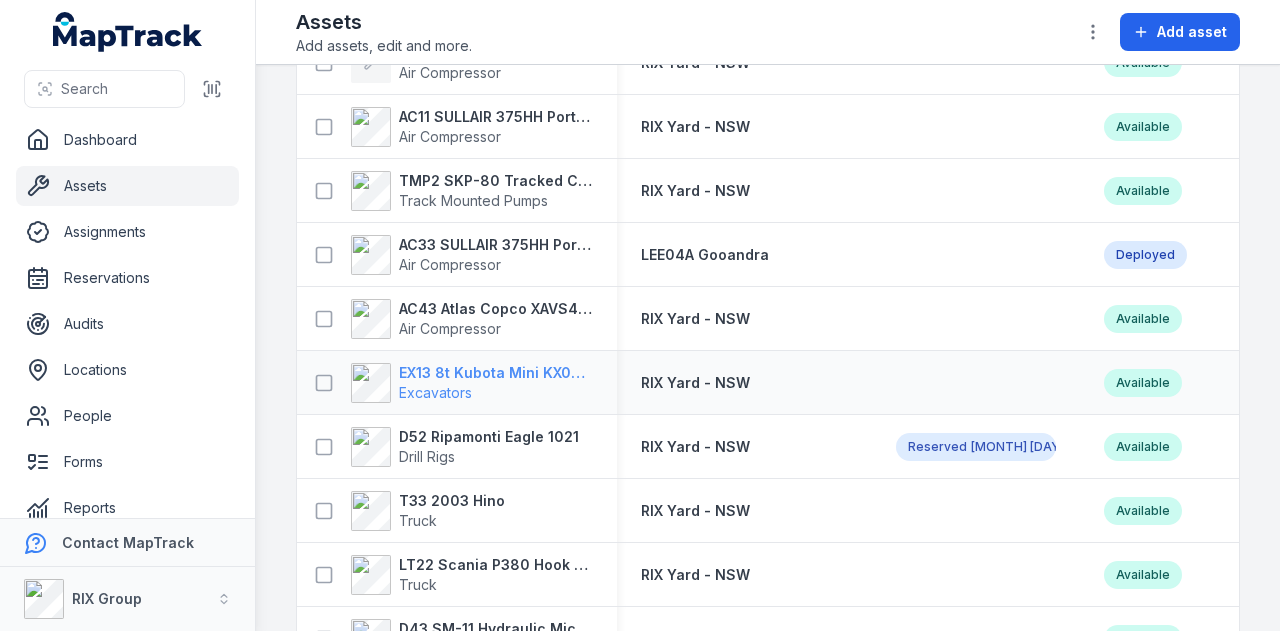 click on "EX13 8t Kubota Mini KX080-3SLA" at bounding box center [496, 373] 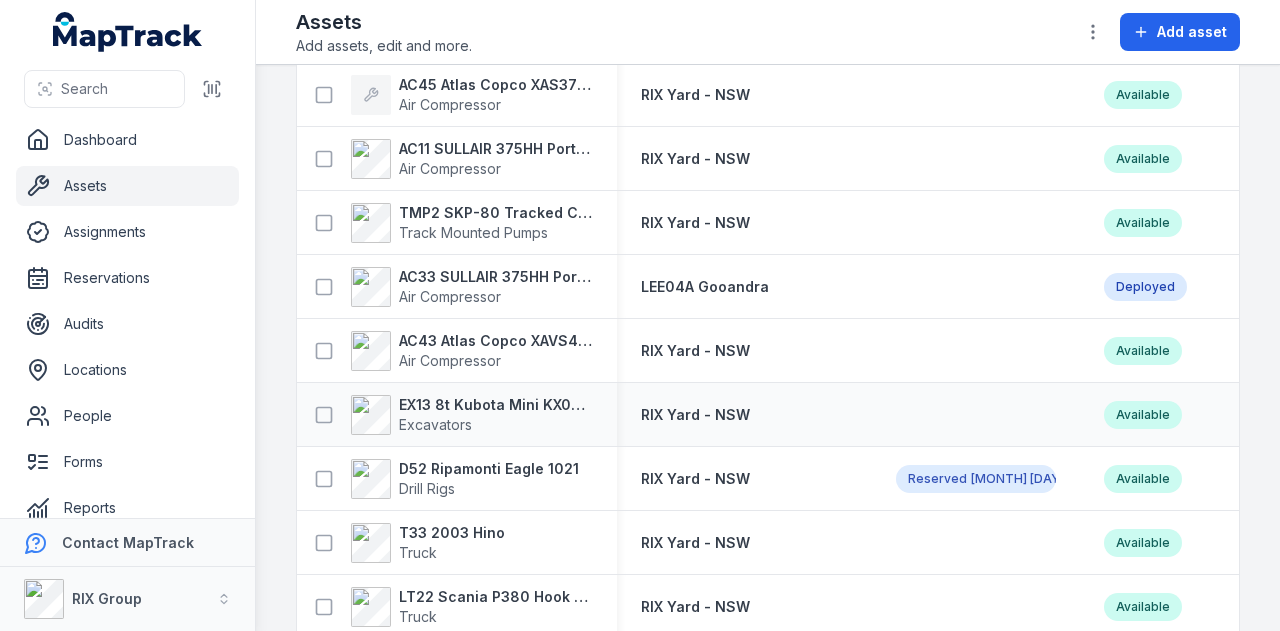 scroll, scrollTop: 1000, scrollLeft: 0, axis: vertical 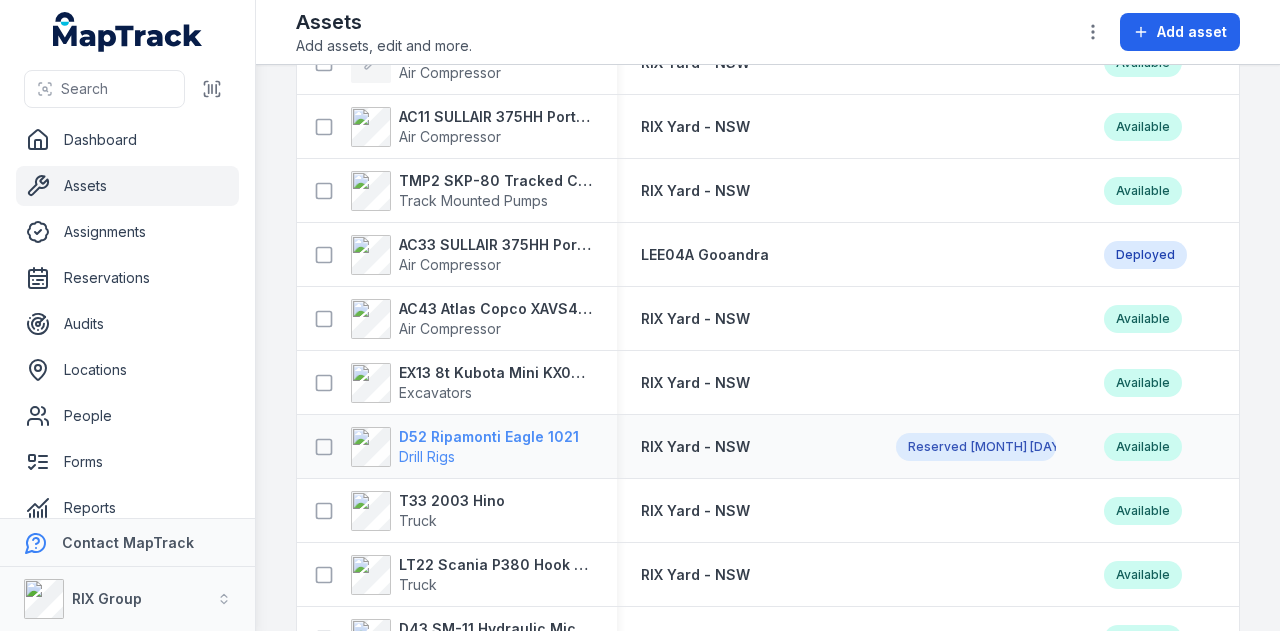 click on "D52 Ripamonti Eagle 1021" at bounding box center (489, 437) 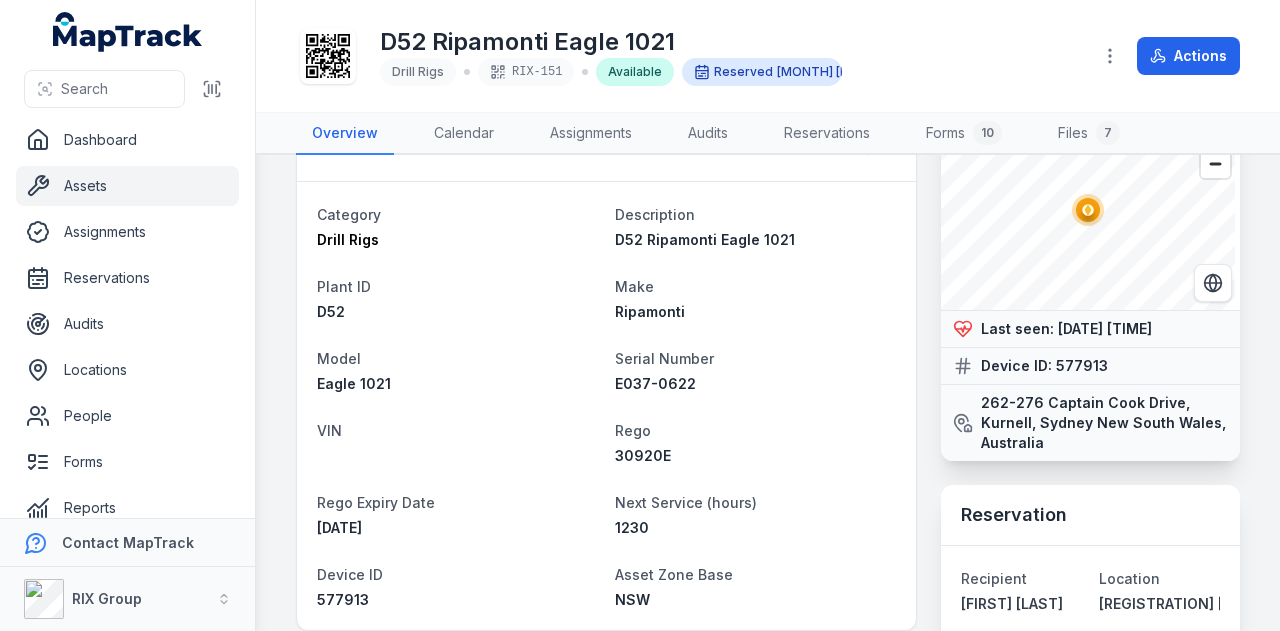 scroll, scrollTop: 100, scrollLeft: 0, axis: vertical 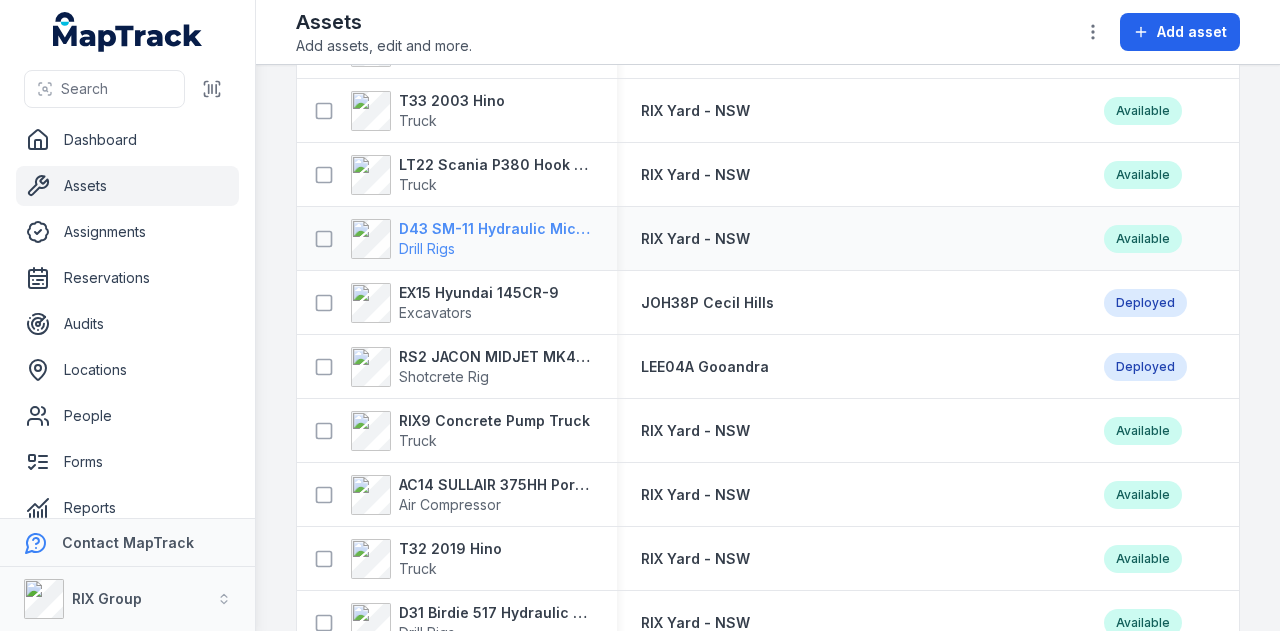 click on "D43 SM-11 Hydraulic Microdrilling" at bounding box center [496, 229] 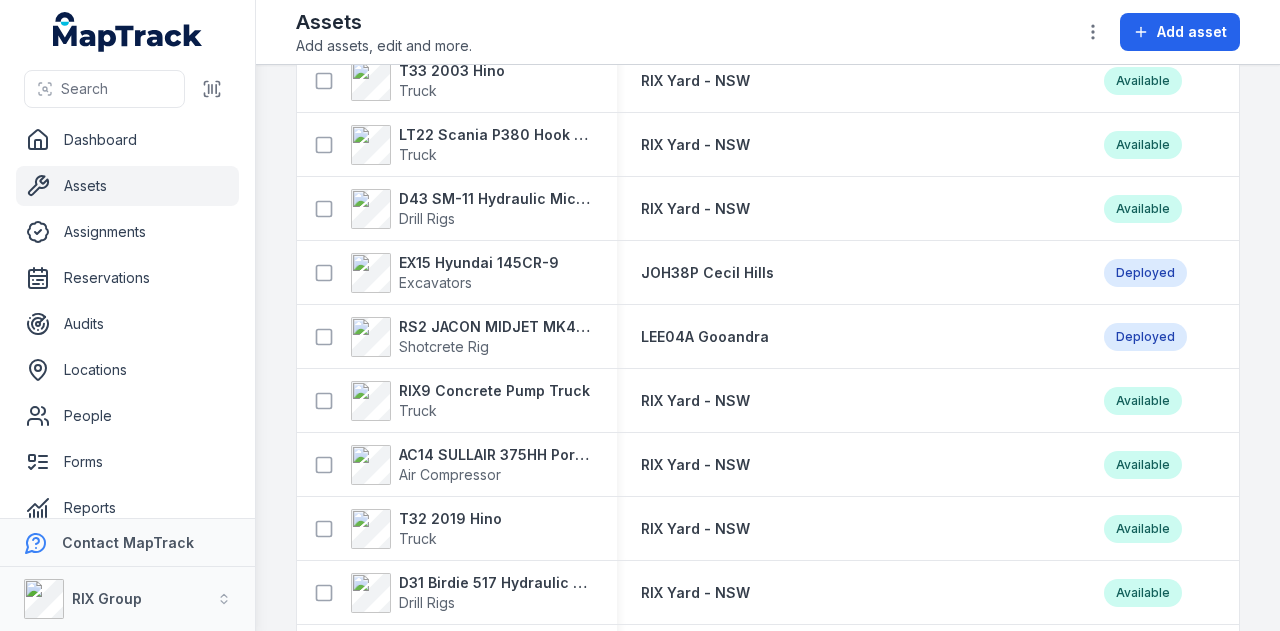 scroll, scrollTop: 1400, scrollLeft: 0, axis: vertical 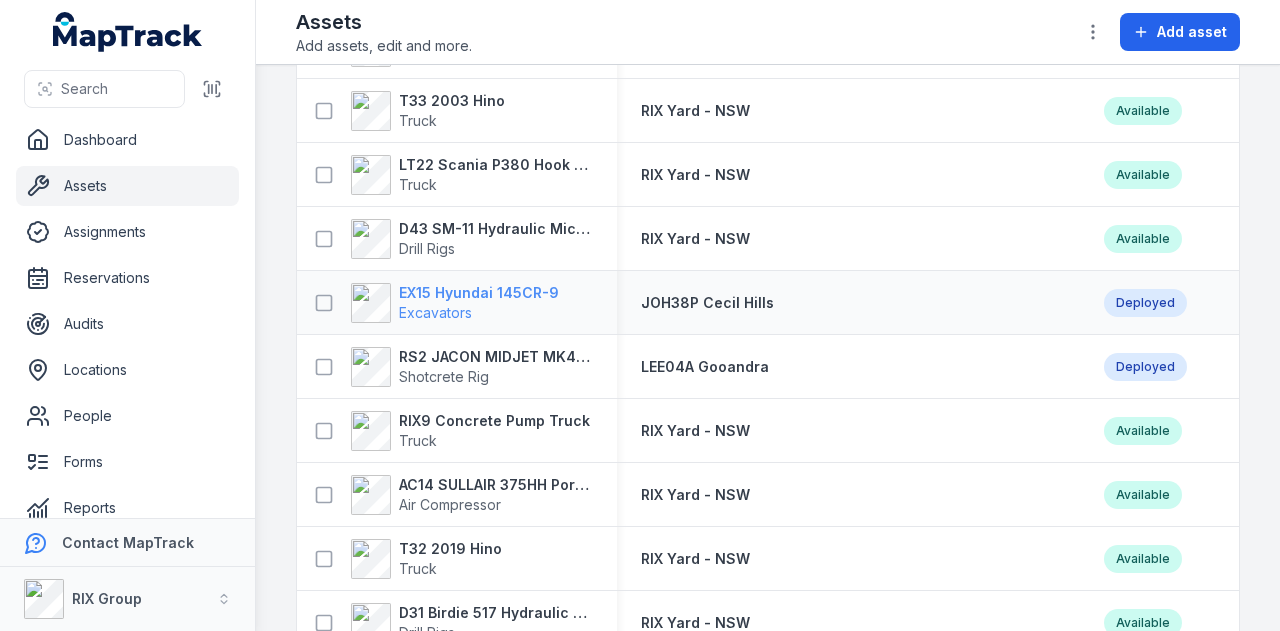 click on "EX15 Hyundai 145CR-9" at bounding box center [479, 293] 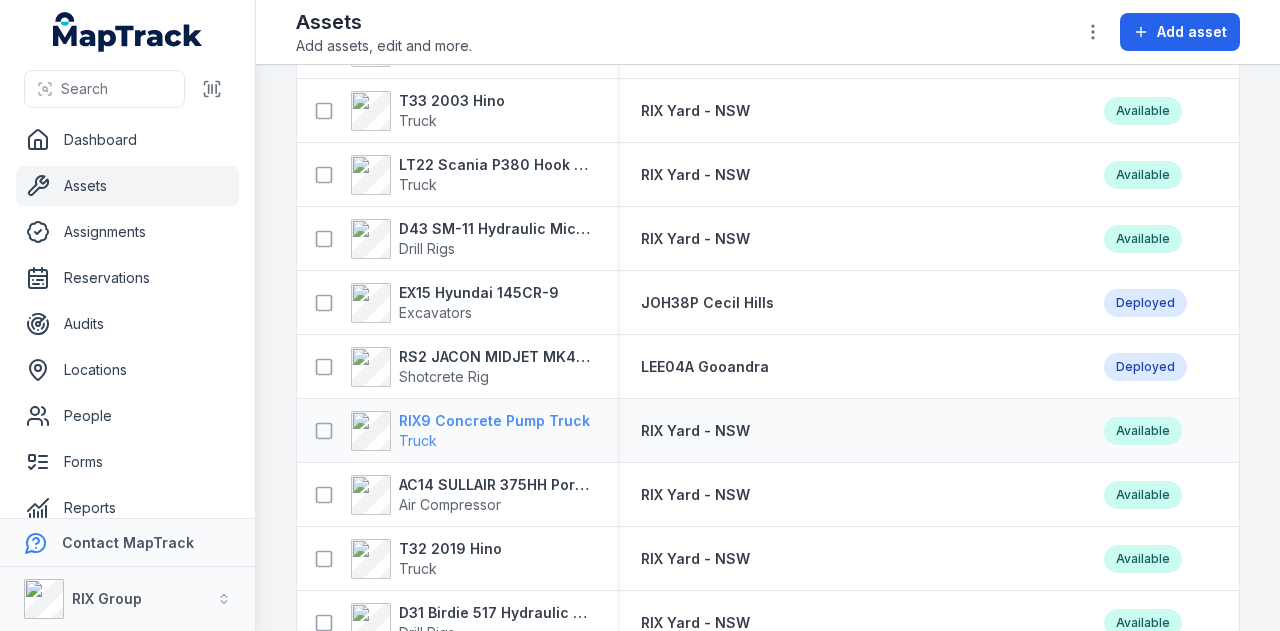 scroll, scrollTop: 1500, scrollLeft: 0, axis: vertical 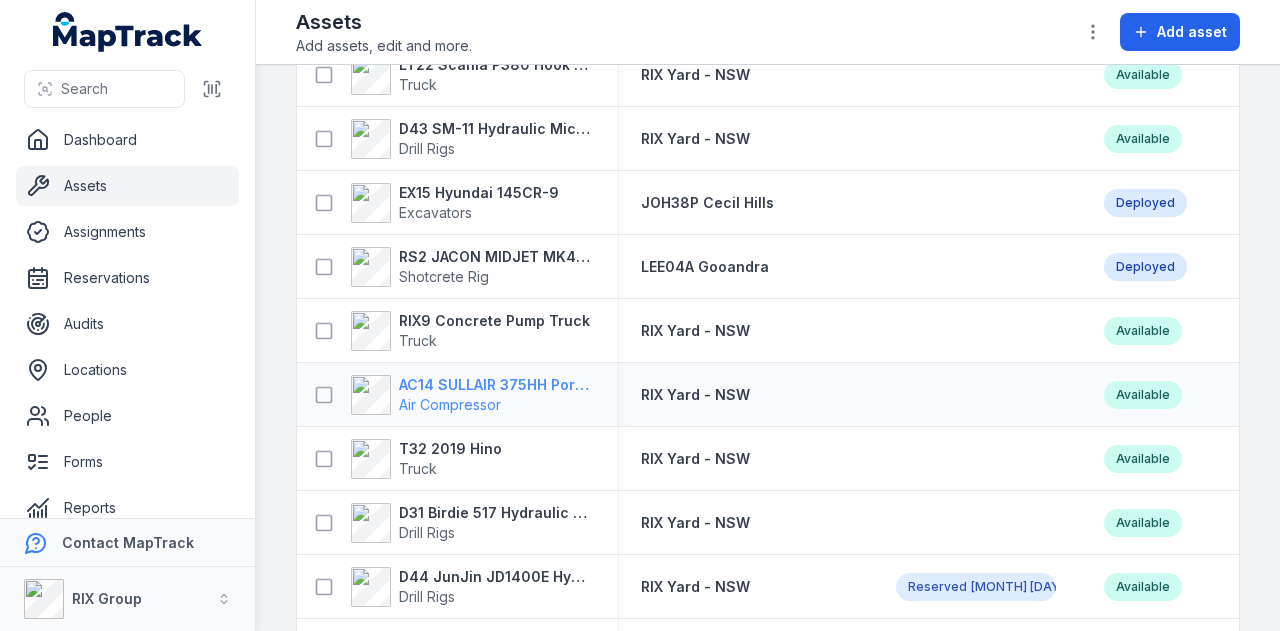 click on "AC14 SULLAIR 375HH Portable Compressor" at bounding box center [496, 385] 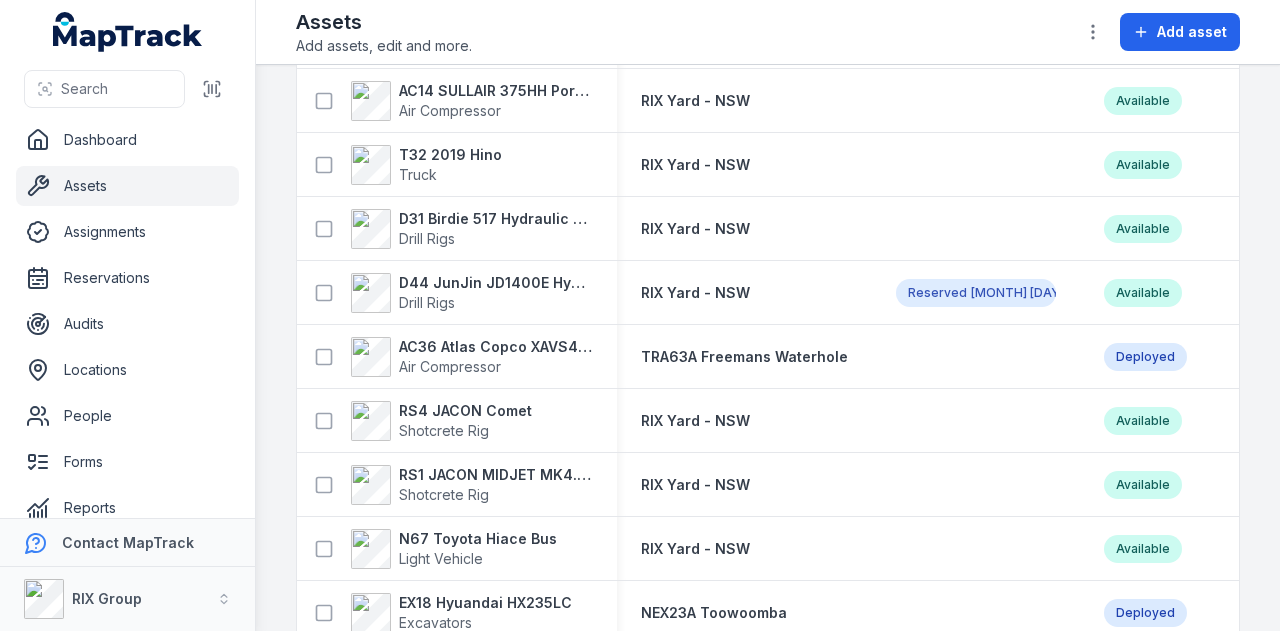 scroll, scrollTop: 1800, scrollLeft: 0, axis: vertical 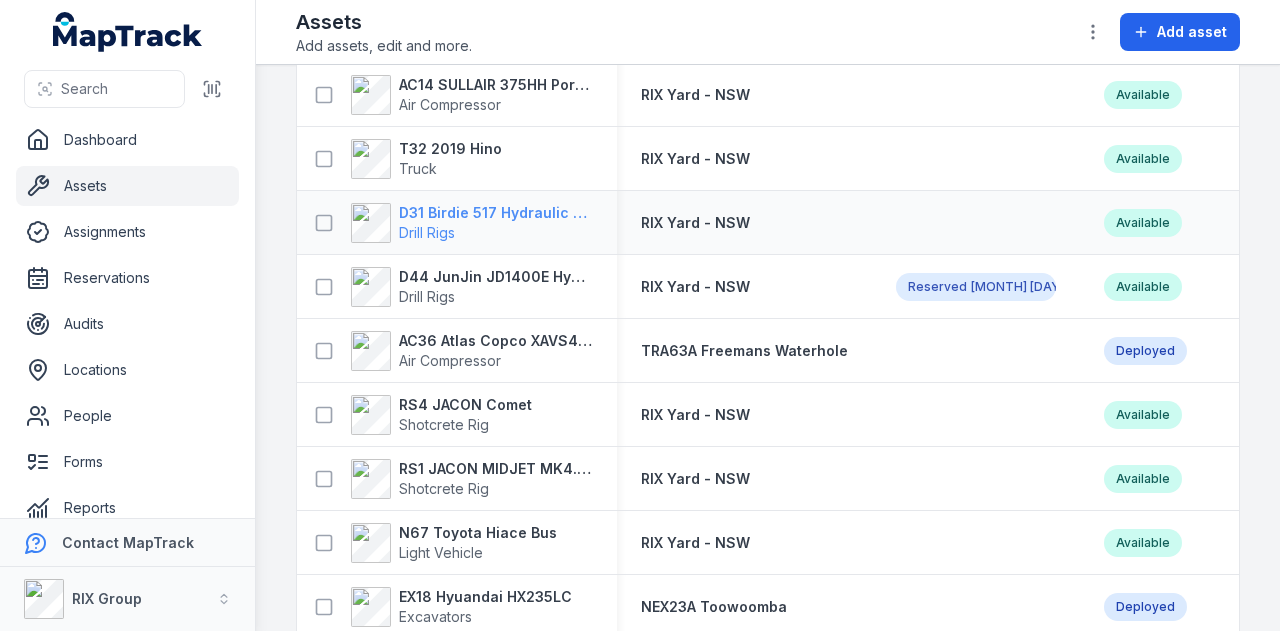 click on "D31 Birdie 517 Hydraulic Drill Rig" at bounding box center [496, 213] 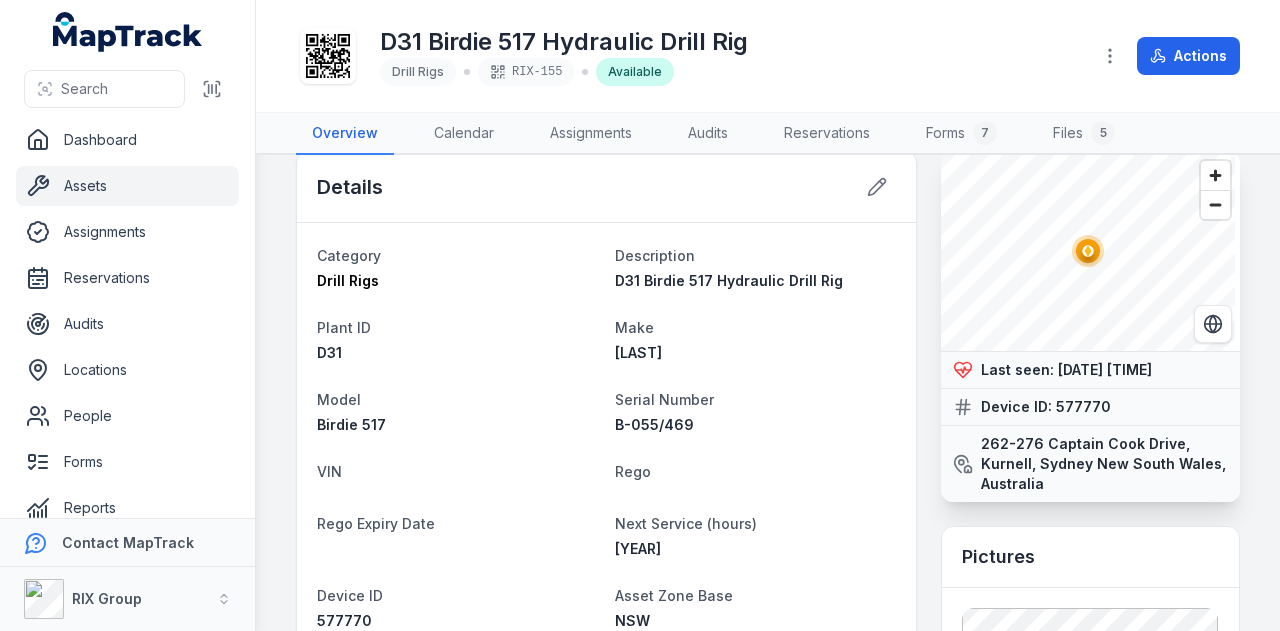 scroll, scrollTop: 0, scrollLeft: 0, axis: both 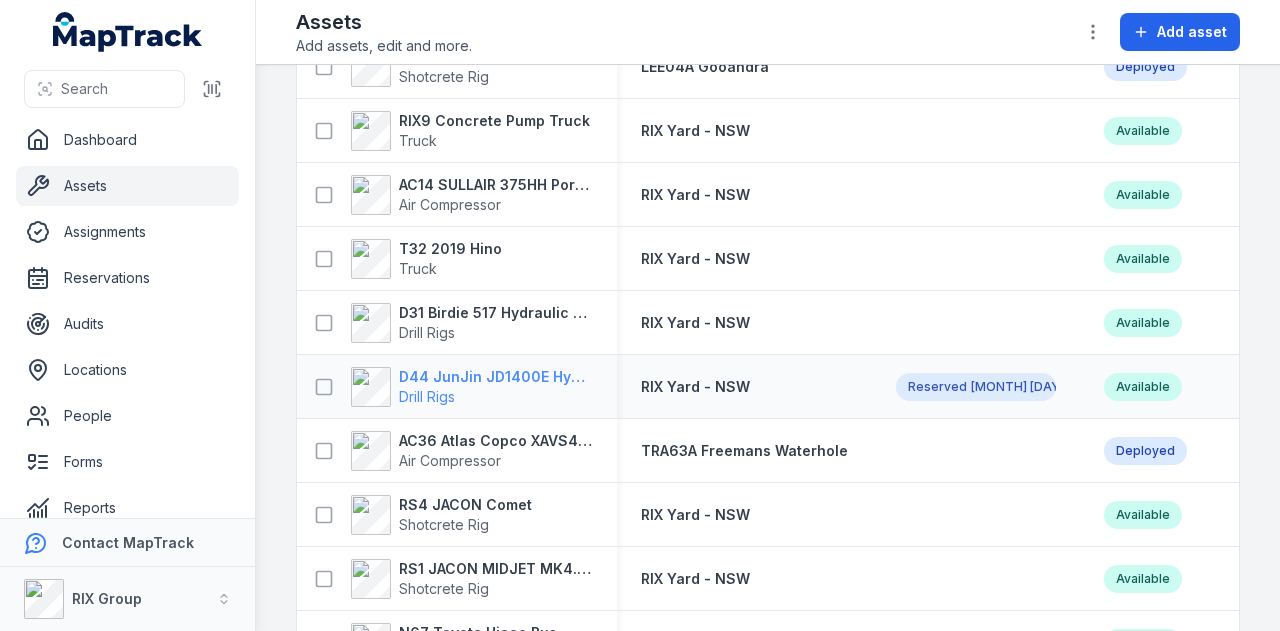 click on "D44 JunJin JD1400E Hydraulic Crawler Drill" at bounding box center [496, 377] 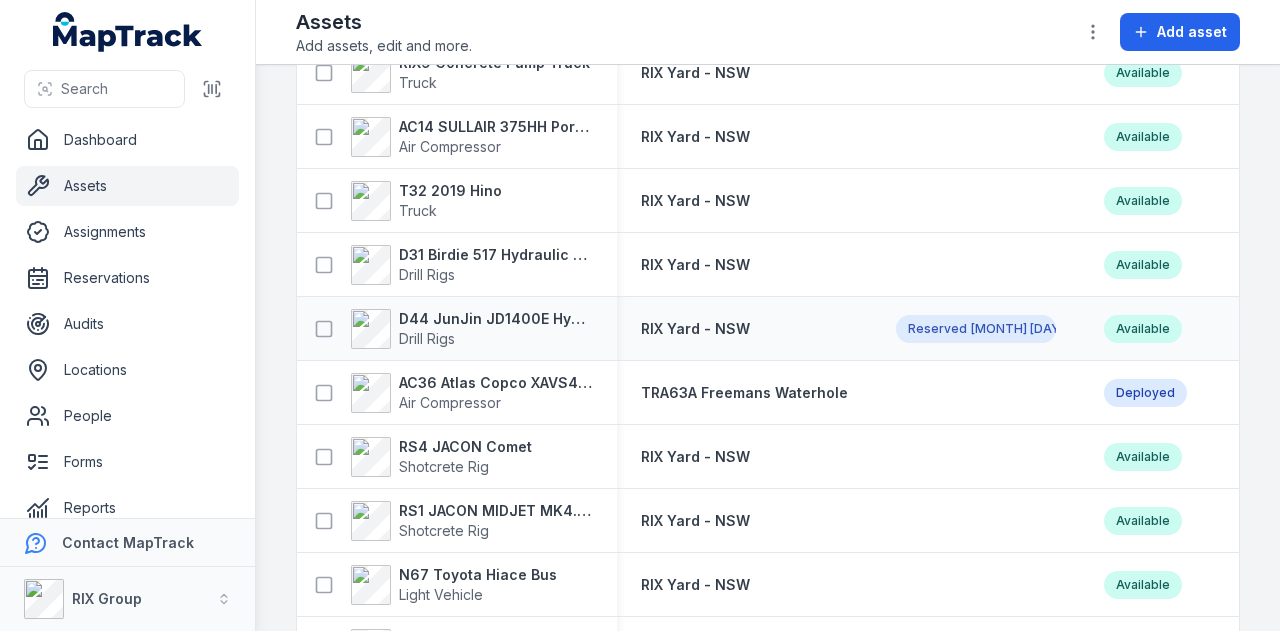 scroll, scrollTop: 1900, scrollLeft: 0, axis: vertical 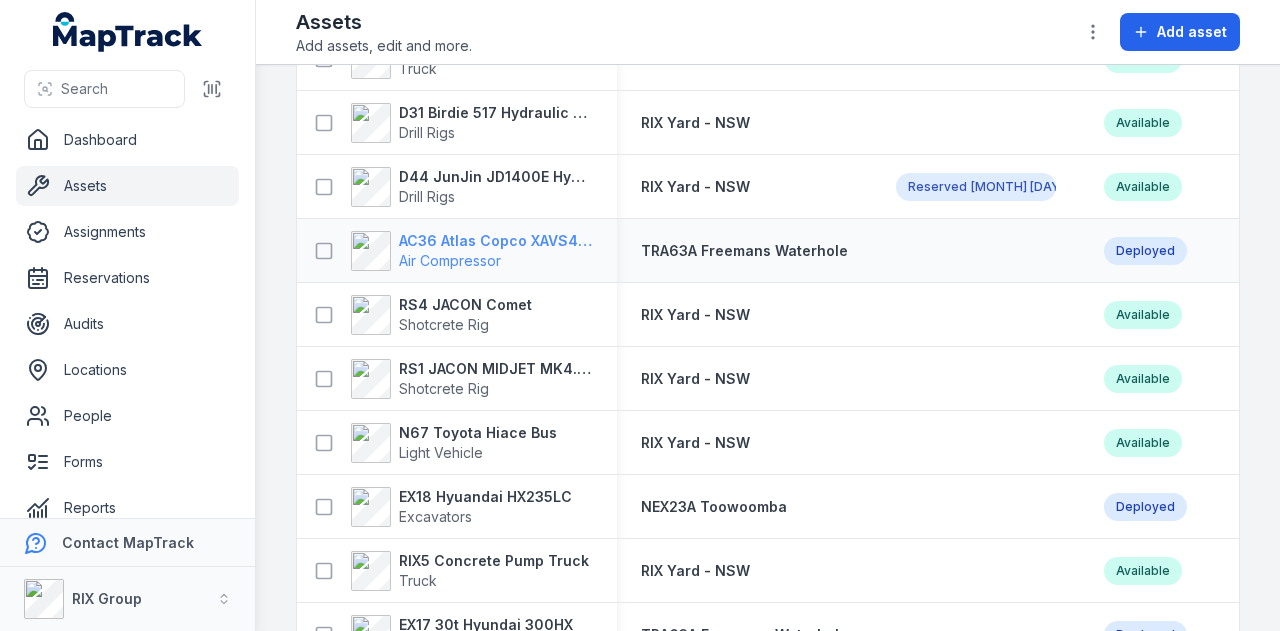 click on "AC36 Atlas Copco XAVS450" at bounding box center [496, 241] 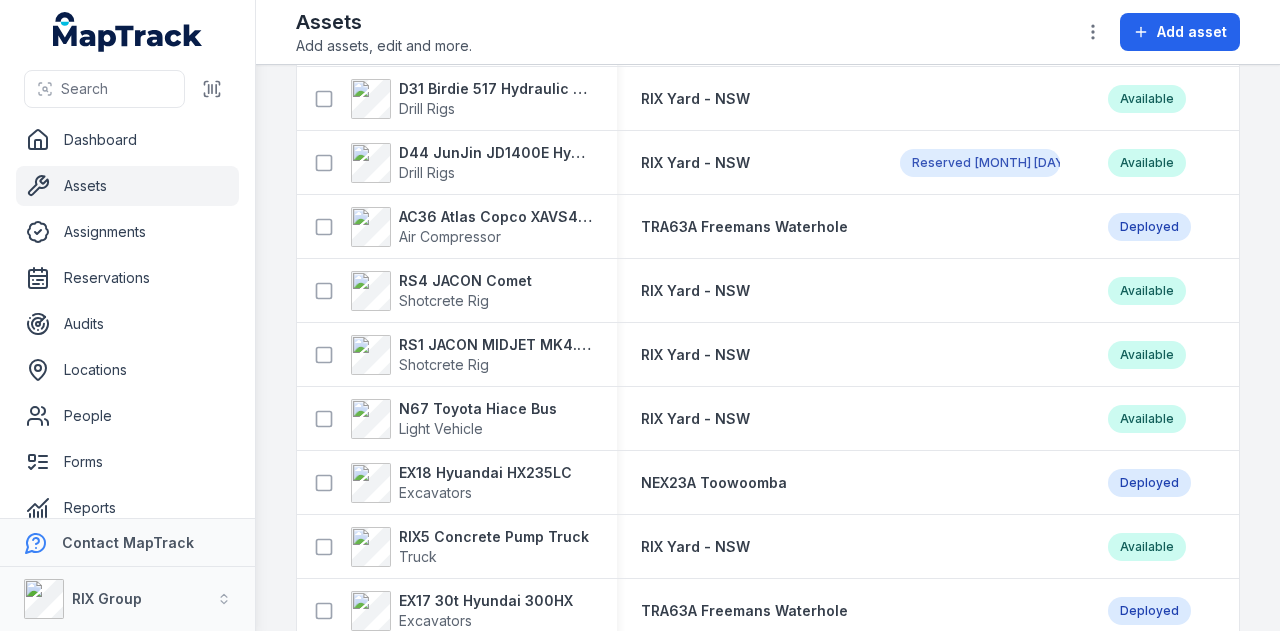 scroll, scrollTop: 1898, scrollLeft: 0, axis: vertical 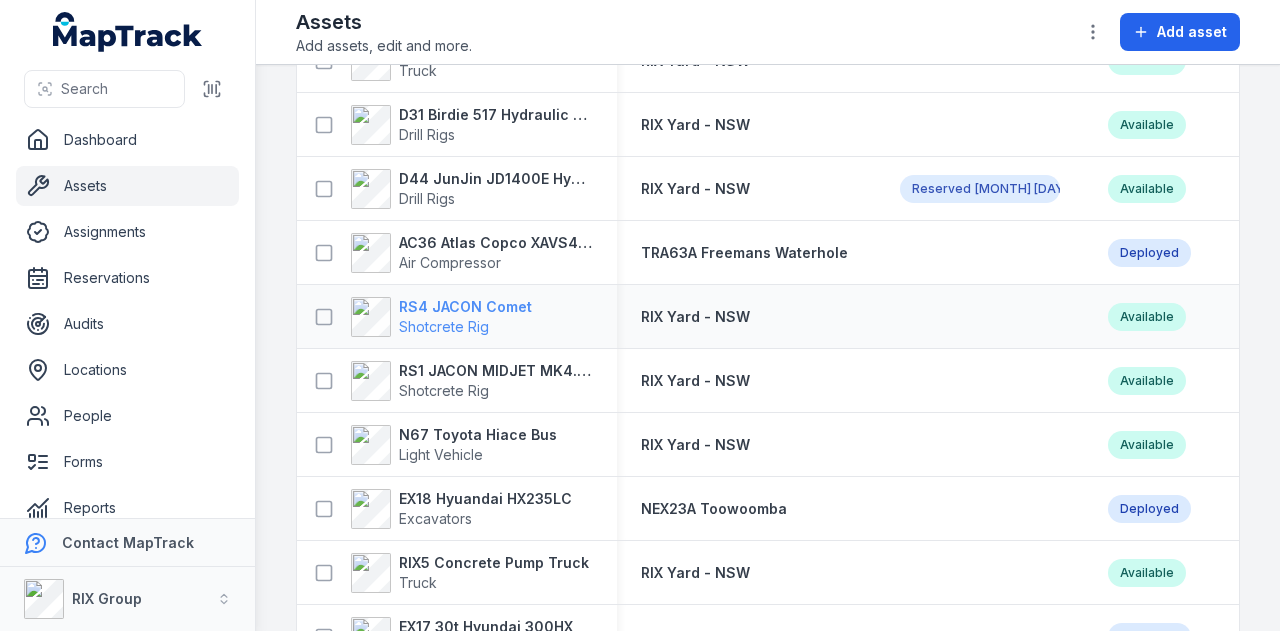 click on "RS4 JACON Comet" at bounding box center [465, 307] 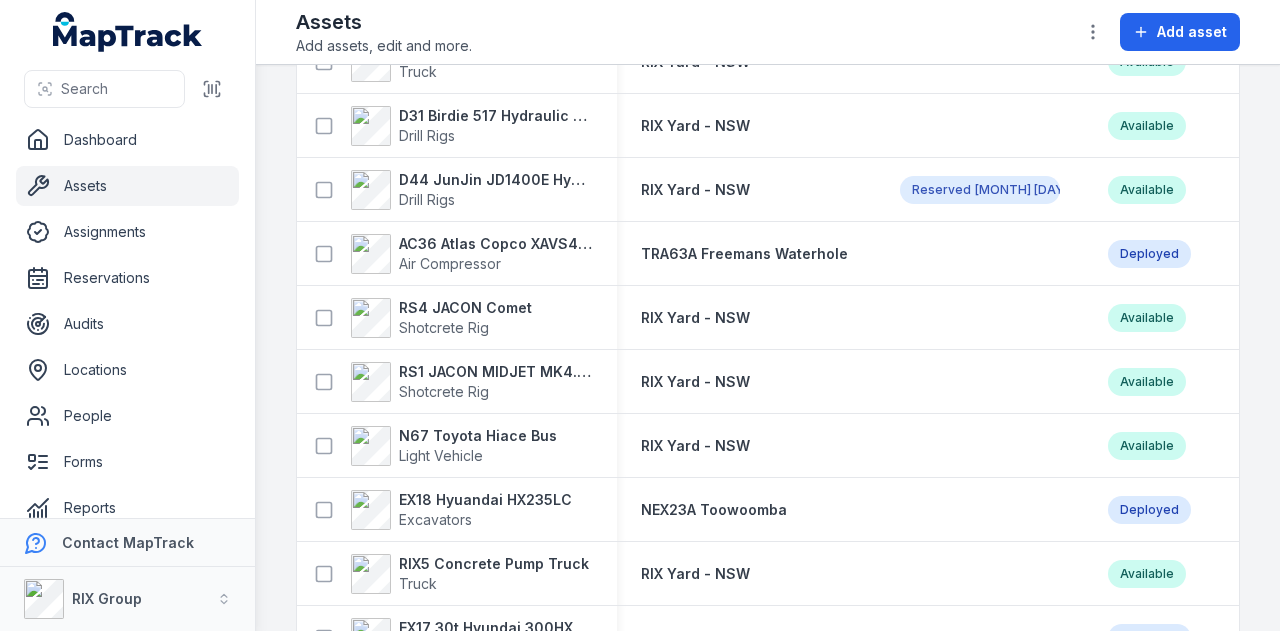 scroll, scrollTop: 1900, scrollLeft: 0, axis: vertical 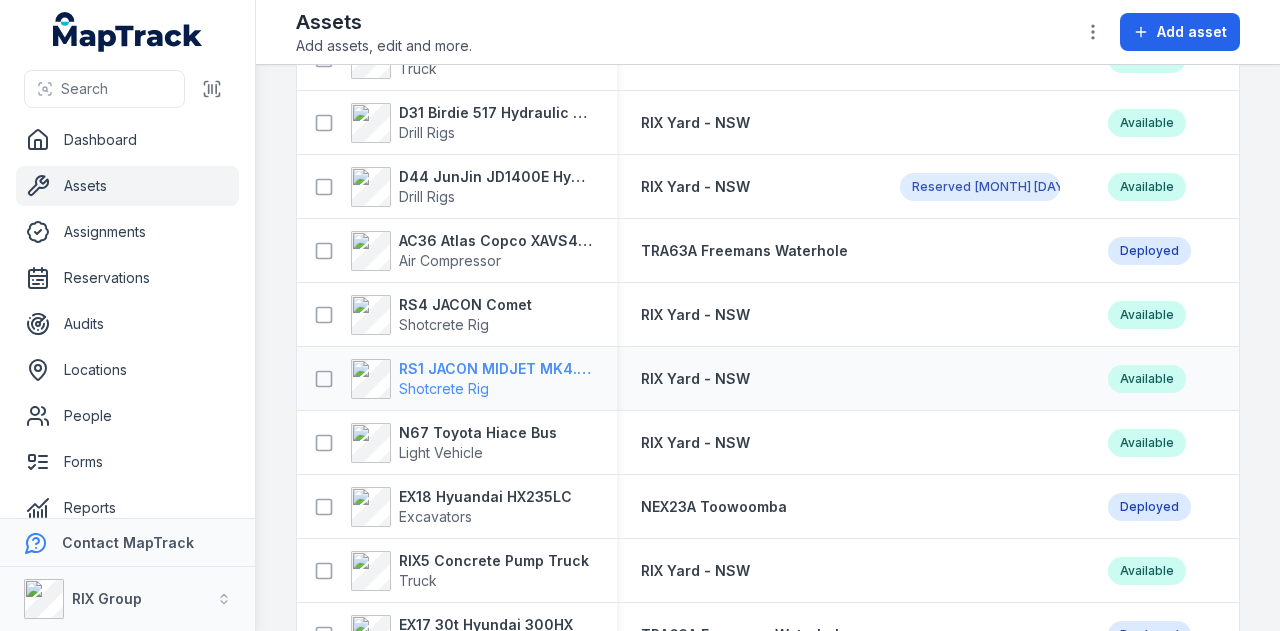 click on "RS1 JACON MIDJET MK4.5 Shot Crete Spray Pump" at bounding box center (496, 369) 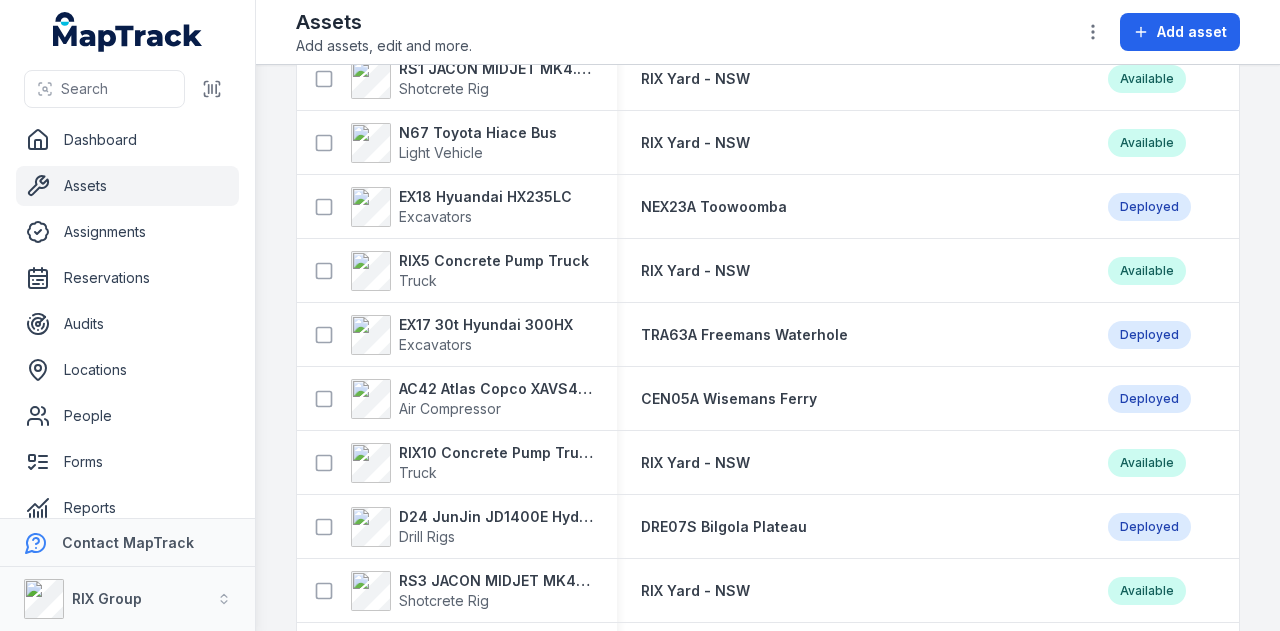 scroll, scrollTop: 2100, scrollLeft: 0, axis: vertical 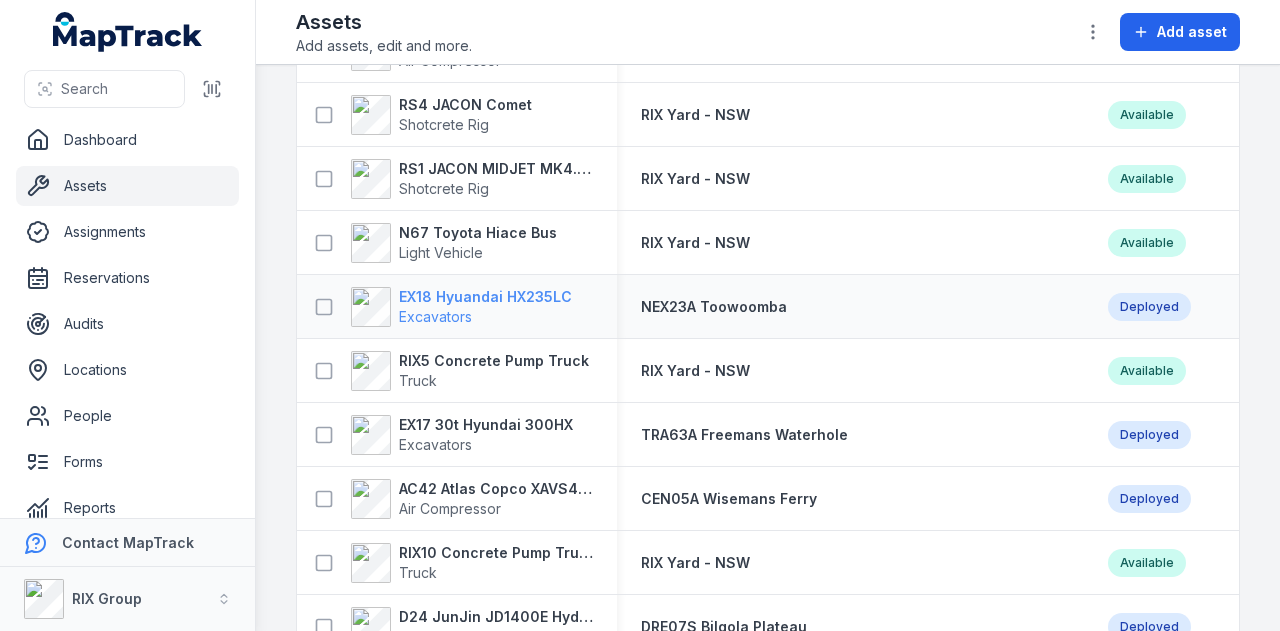 click on "Excavators" at bounding box center [485, 317] 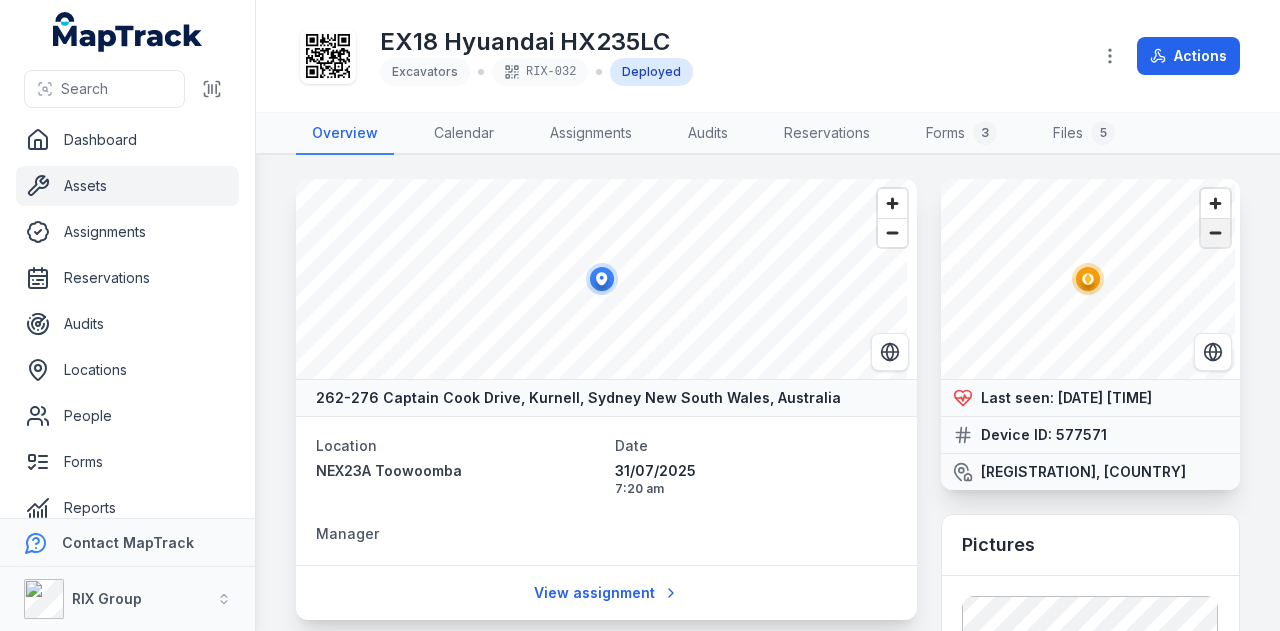 click at bounding box center (1215, 233) 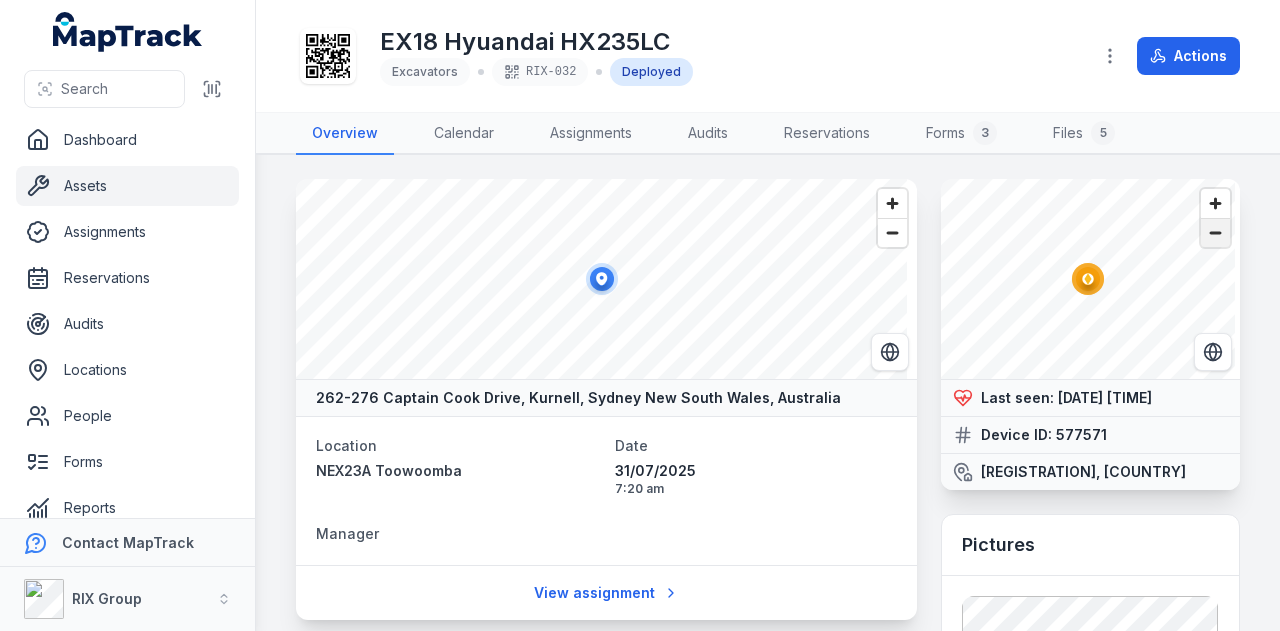click at bounding box center [1215, 233] 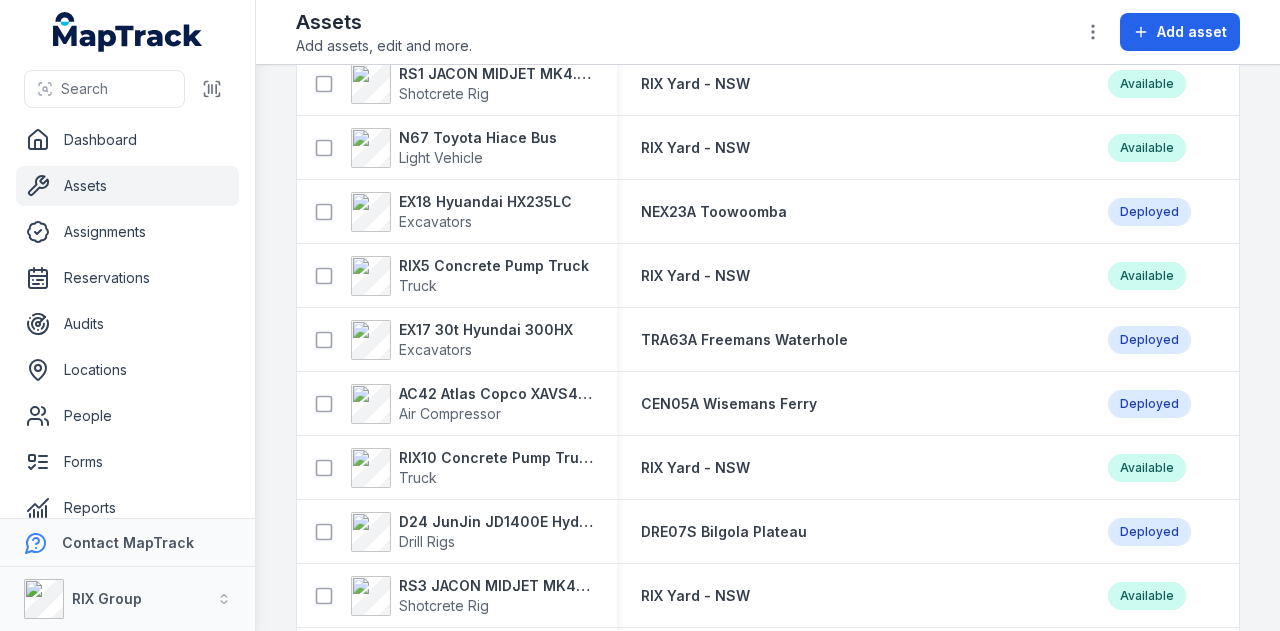 scroll, scrollTop: 2200, scrollLeft: 0, axis: vertical 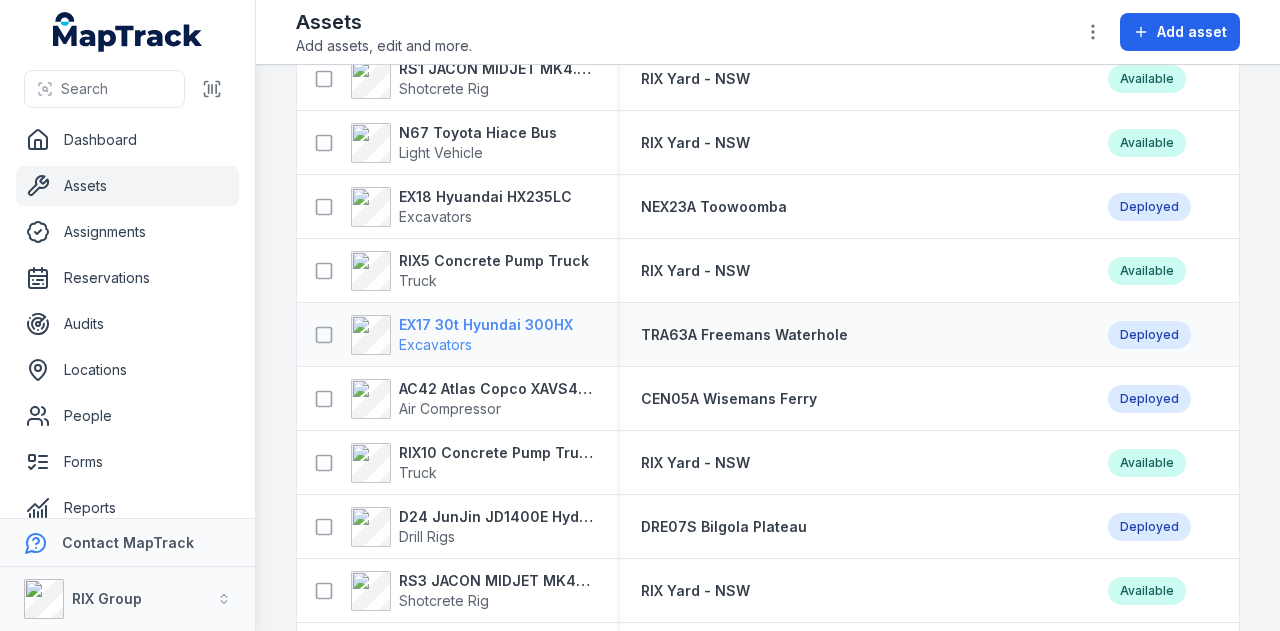 click on "EX17 30t Hyundai 300HX" at bounding box center [486, 325] 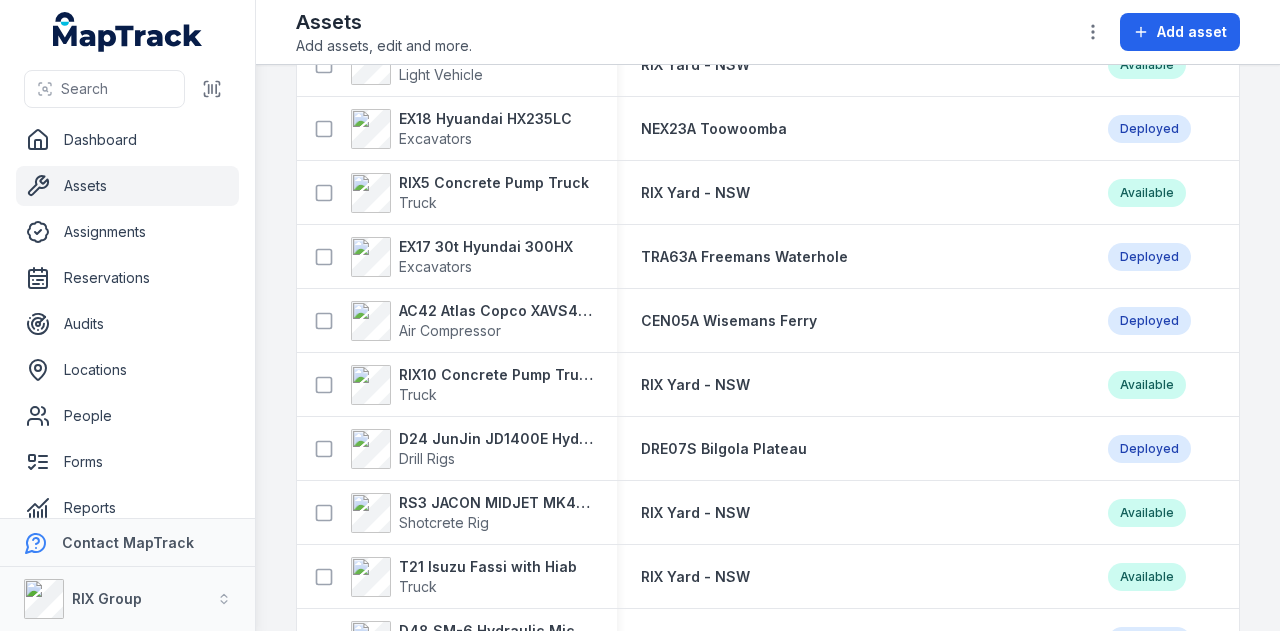 scroll, scrollTop: 2300, scrollLeft: 0, axis: vertical 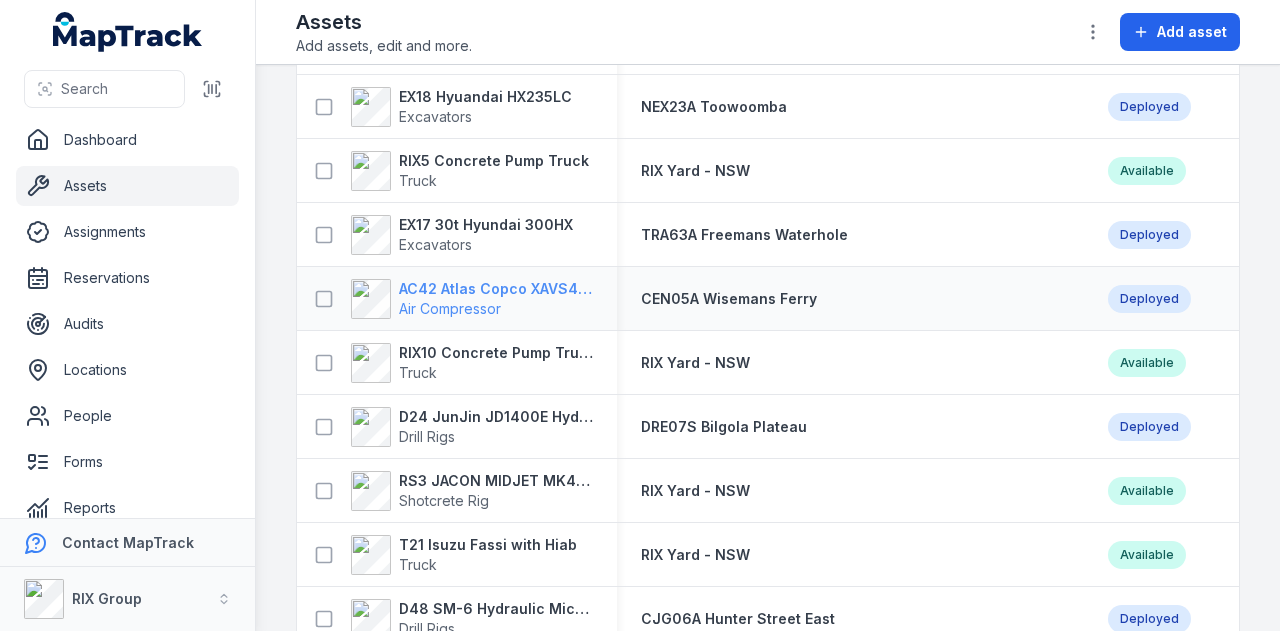 click on "AC42 Atlas Copco XAVS450" at bounding box center [496, 289] 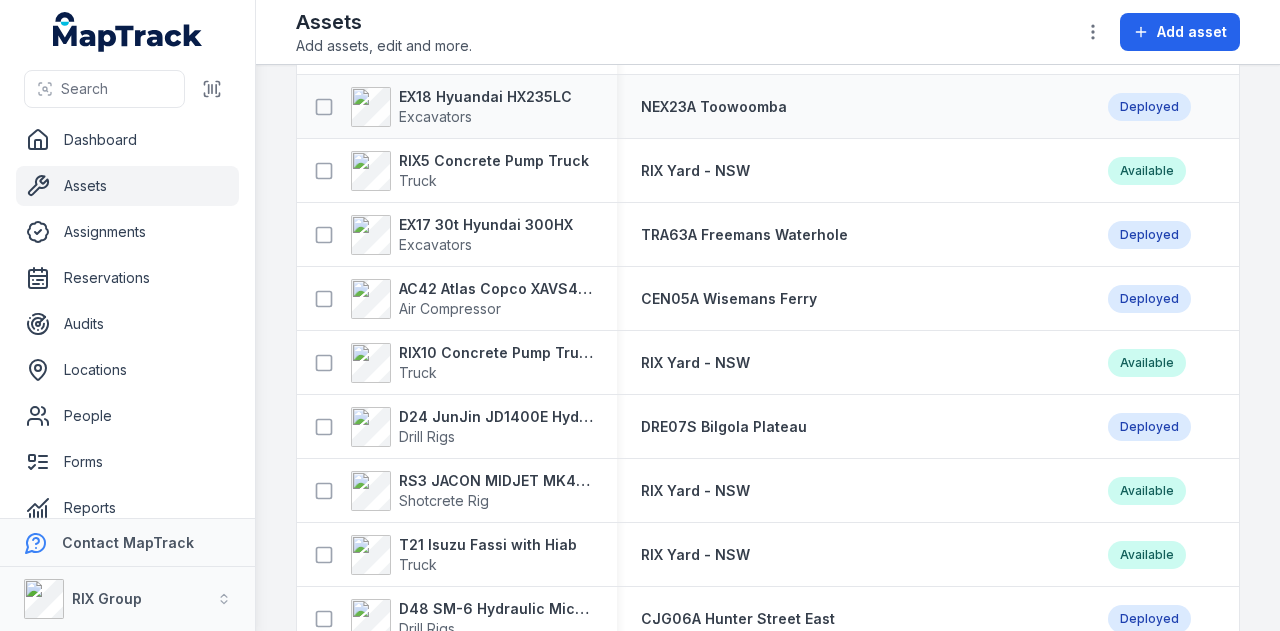 scroll, scrollTop: 2400, scrollLeft: 0, axis: vertical 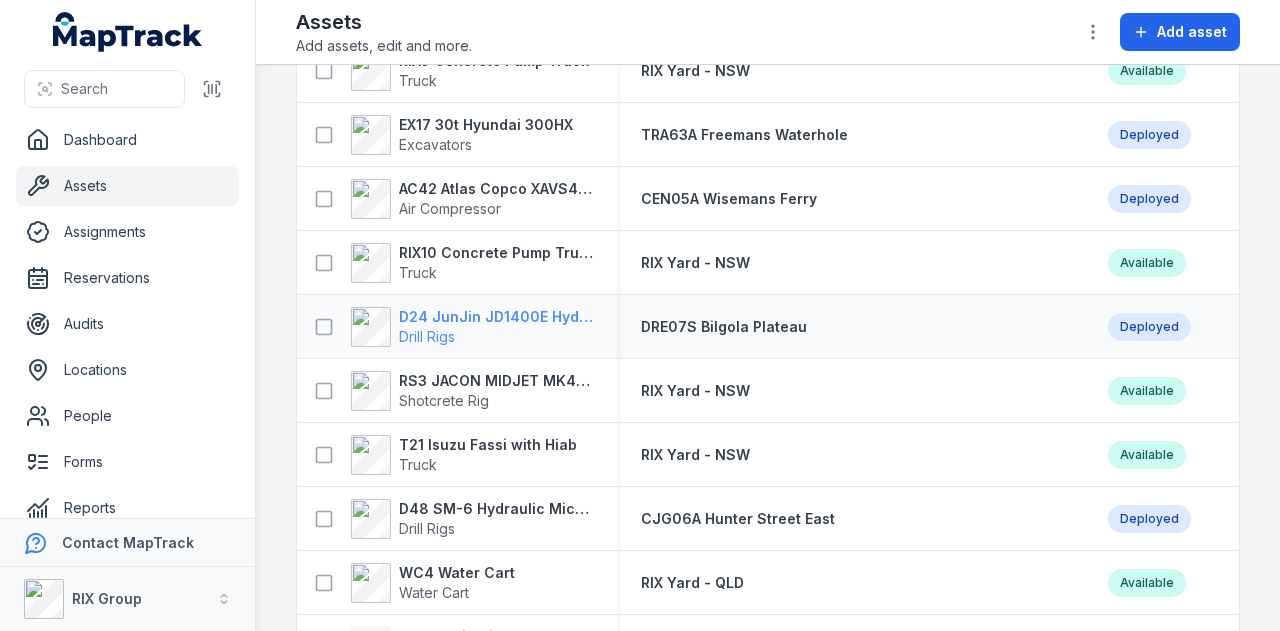 click on "D24 JunJin JD1400E Hydraulic Drill Rig" at bounding box center [496, 317] 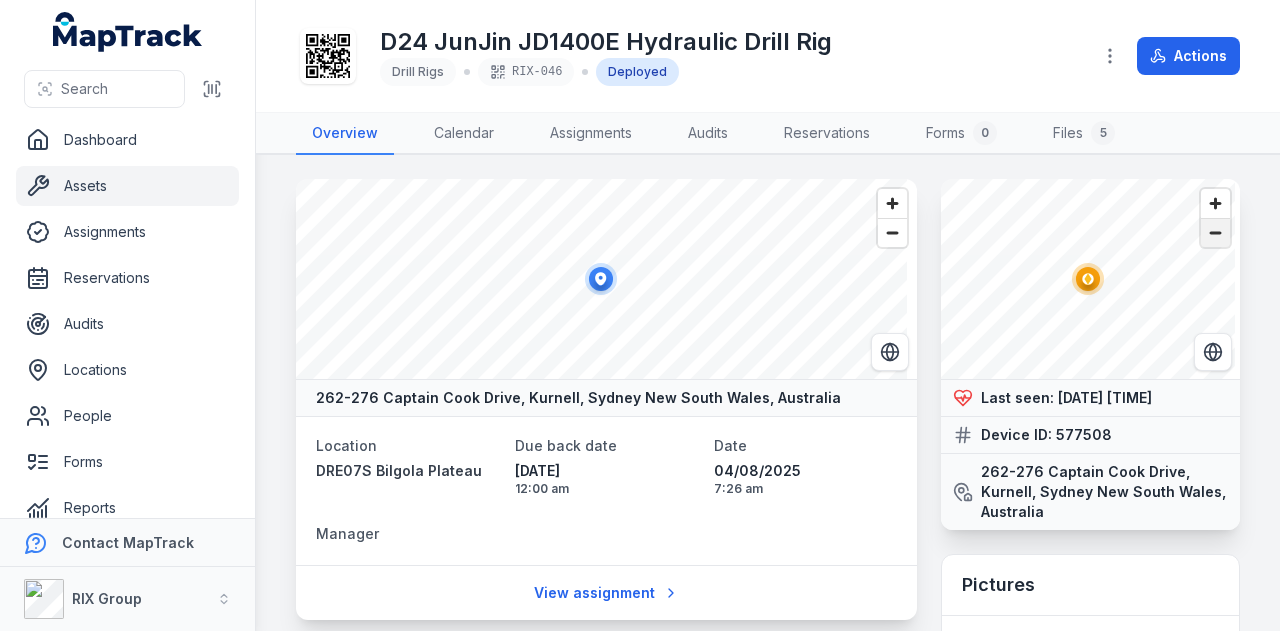 click at bounding box center [1215, 233] 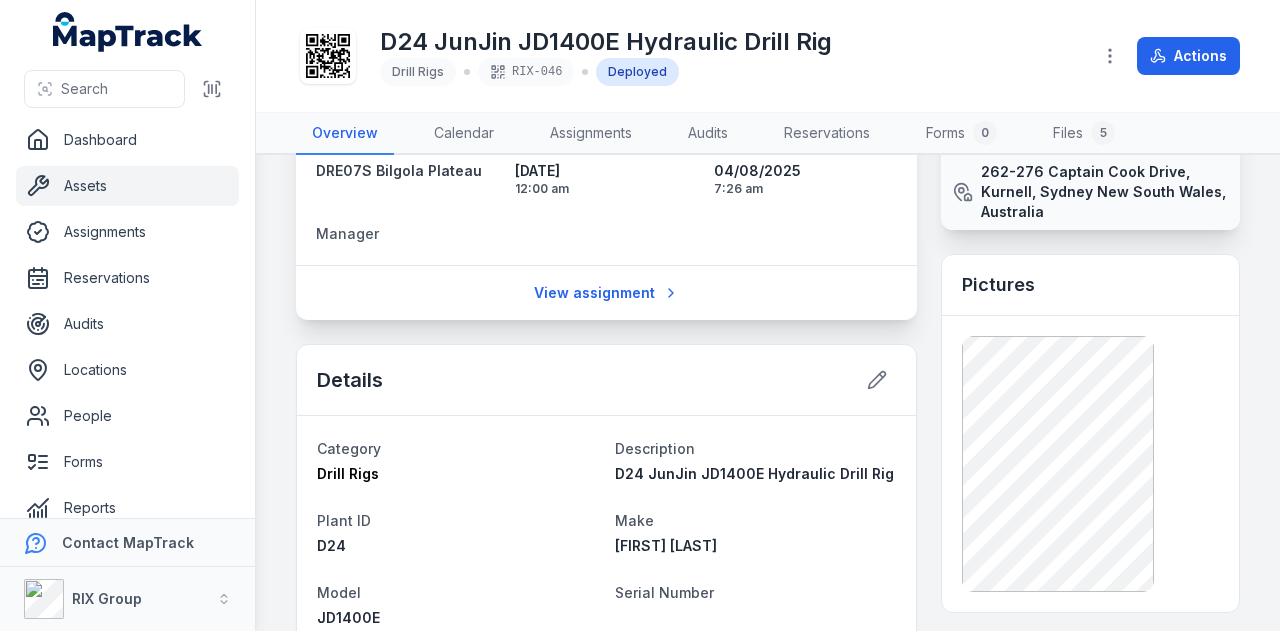 scroll, scrollTop: 0, scrollLeft: 0, axis: both 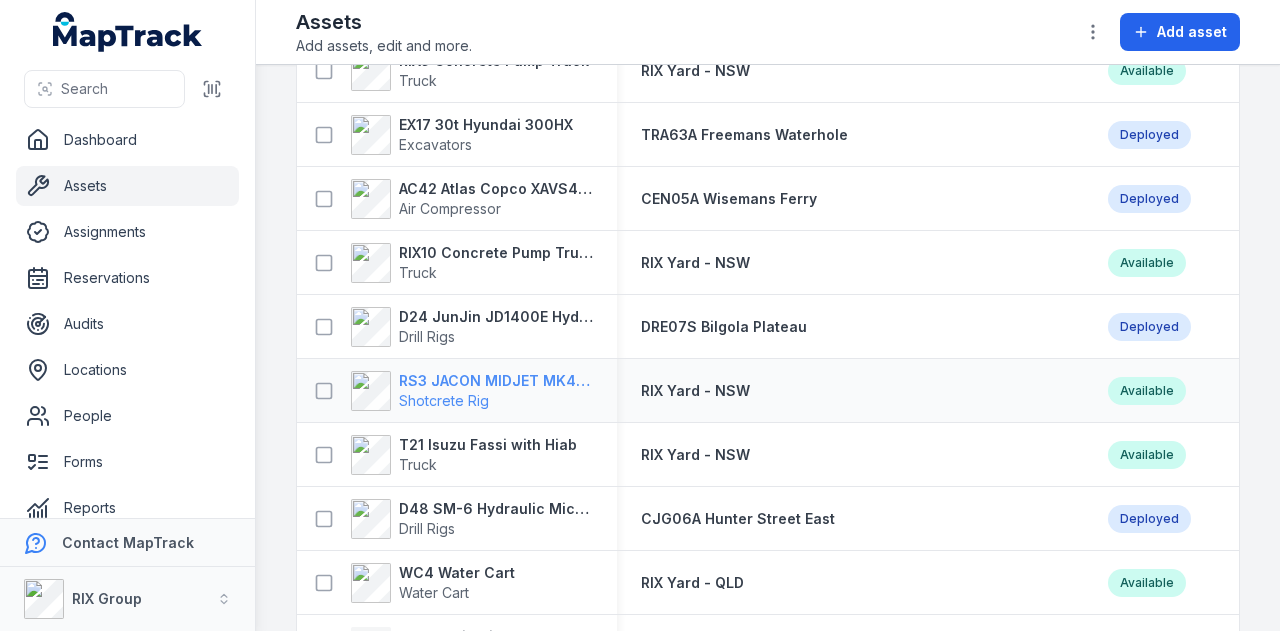 click on "RS3 JACON MIDJET MK4.5 Shot Crete Spray Pump" at bounding box center (496, 381) 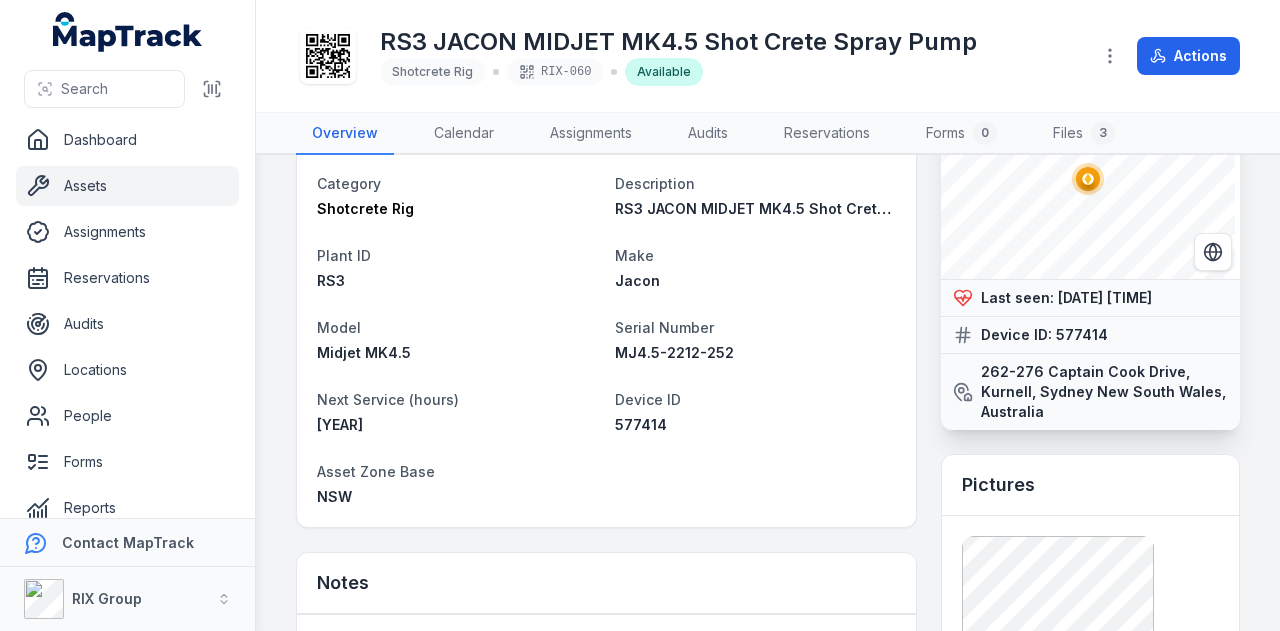 scroll, scrollTop: 0, scrollLeft: 0, axis: both 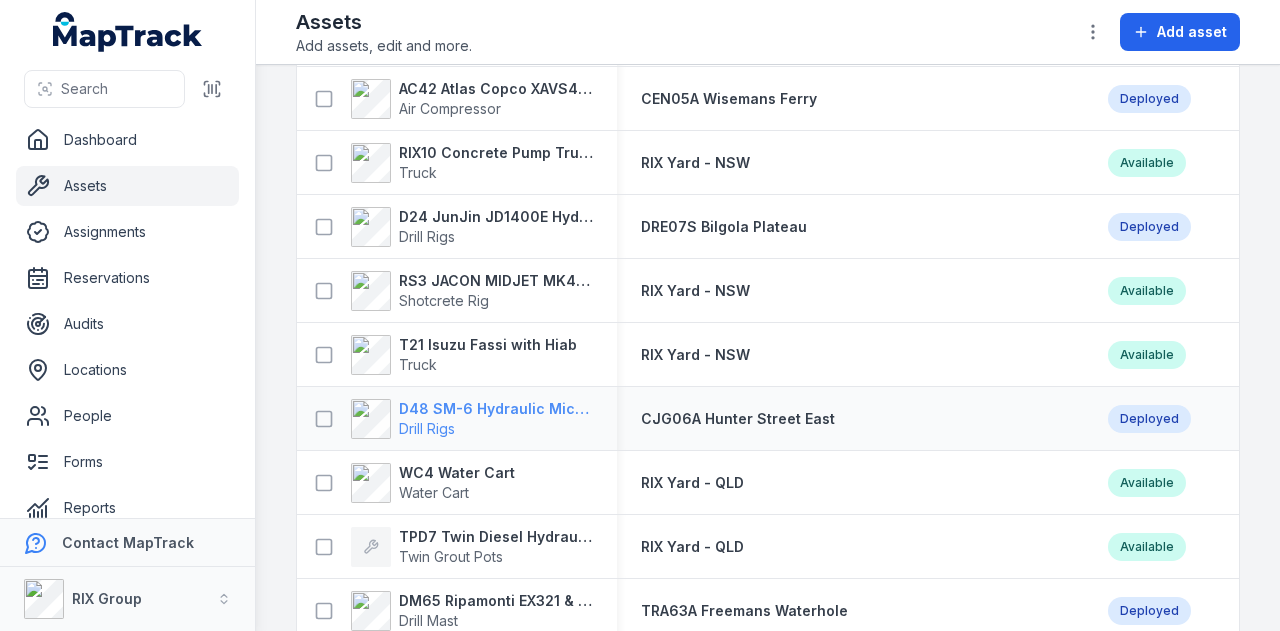 click on "D48 SM-6 Hydraulic Micro Drill Rig" at bounding box center [496, 409] 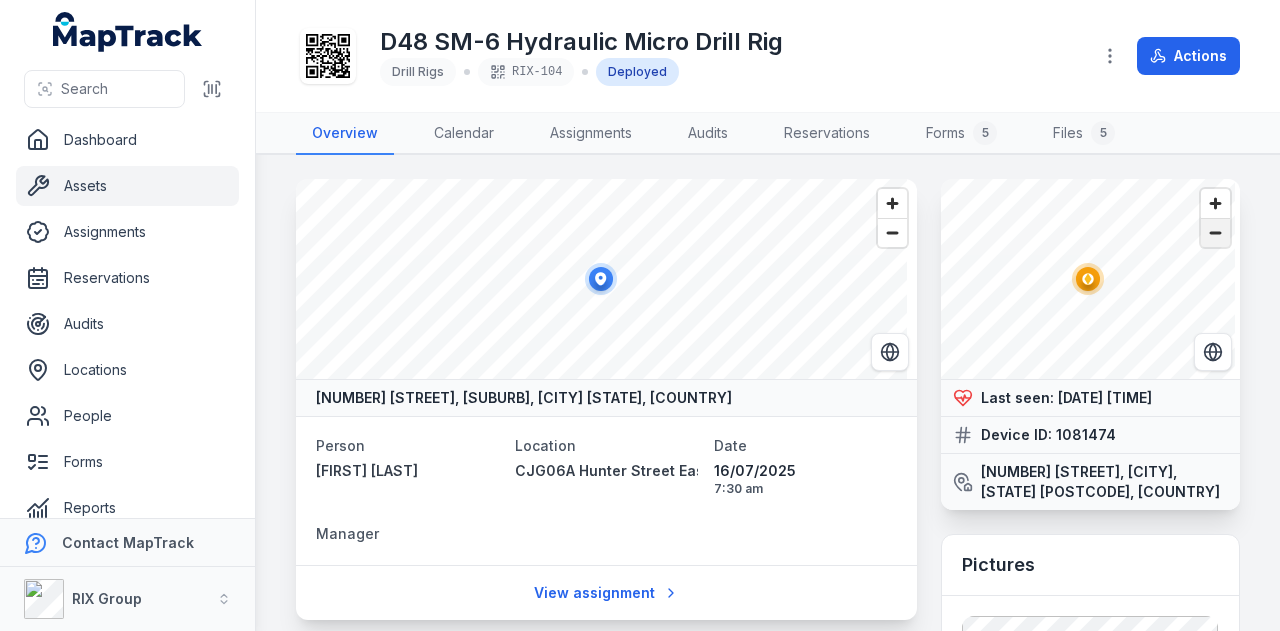 click at bounding box center (1215, 233) 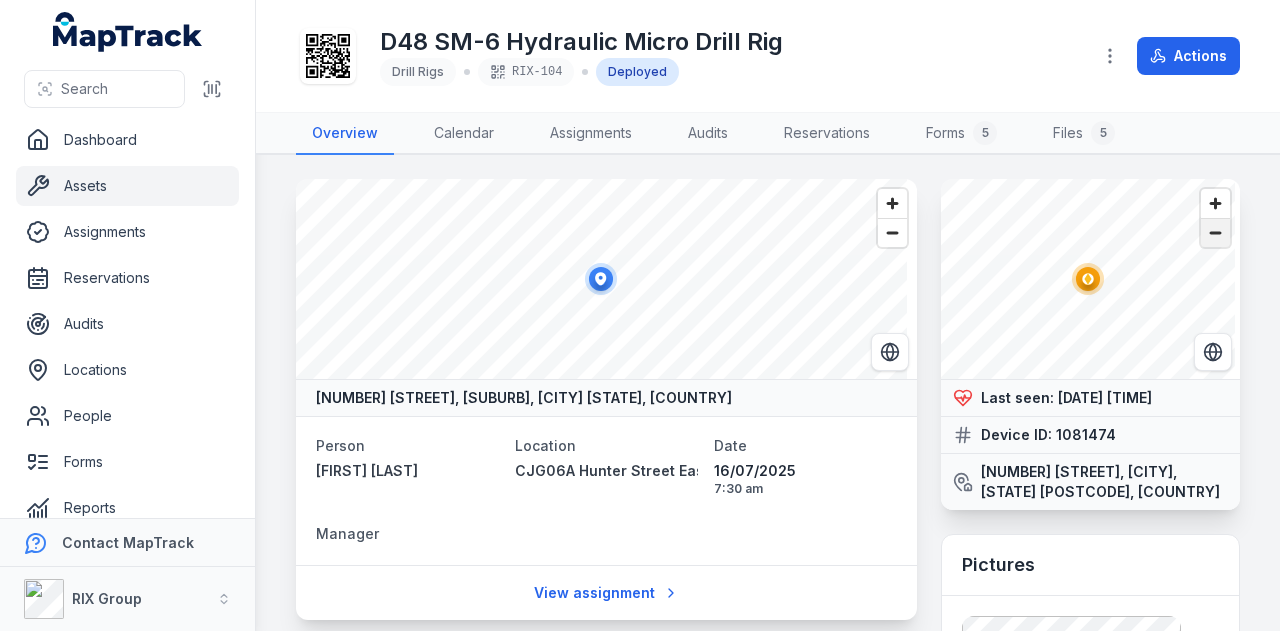 click at bounding box center [1215, 233] 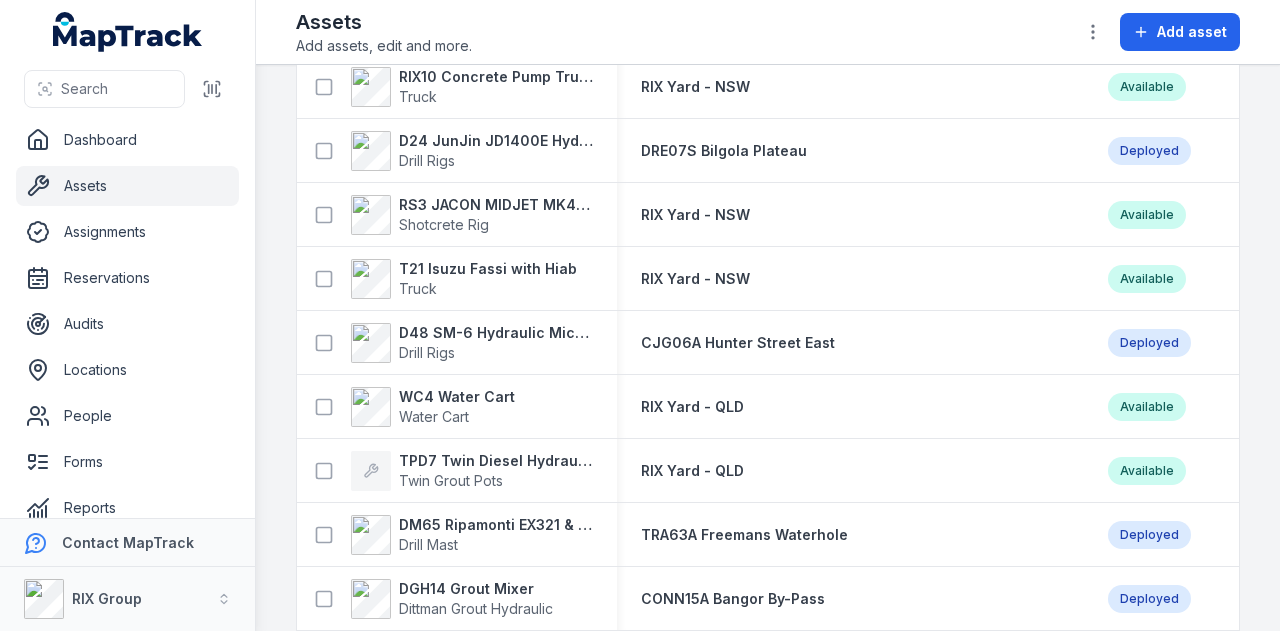 scroll, scrollTop: 2600, scrollLeft: 0, axis: vertical 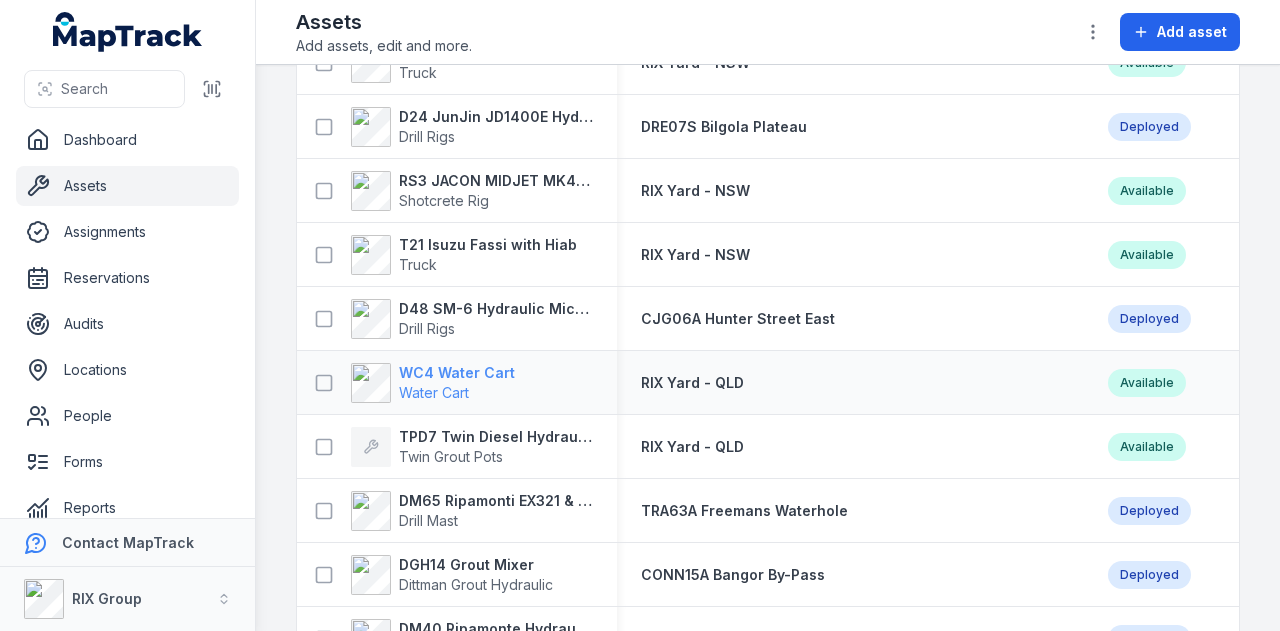 click on "WC4 Water Cart" at bounding box center [457, 373] 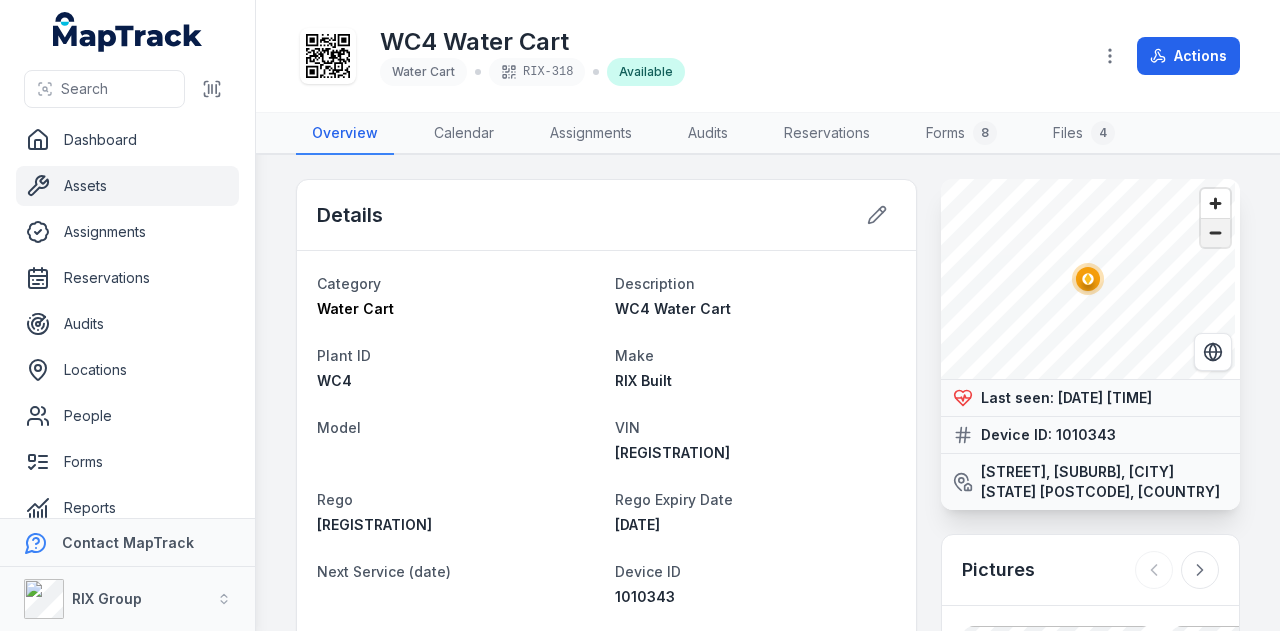 click at bounding box center [1215, 233] 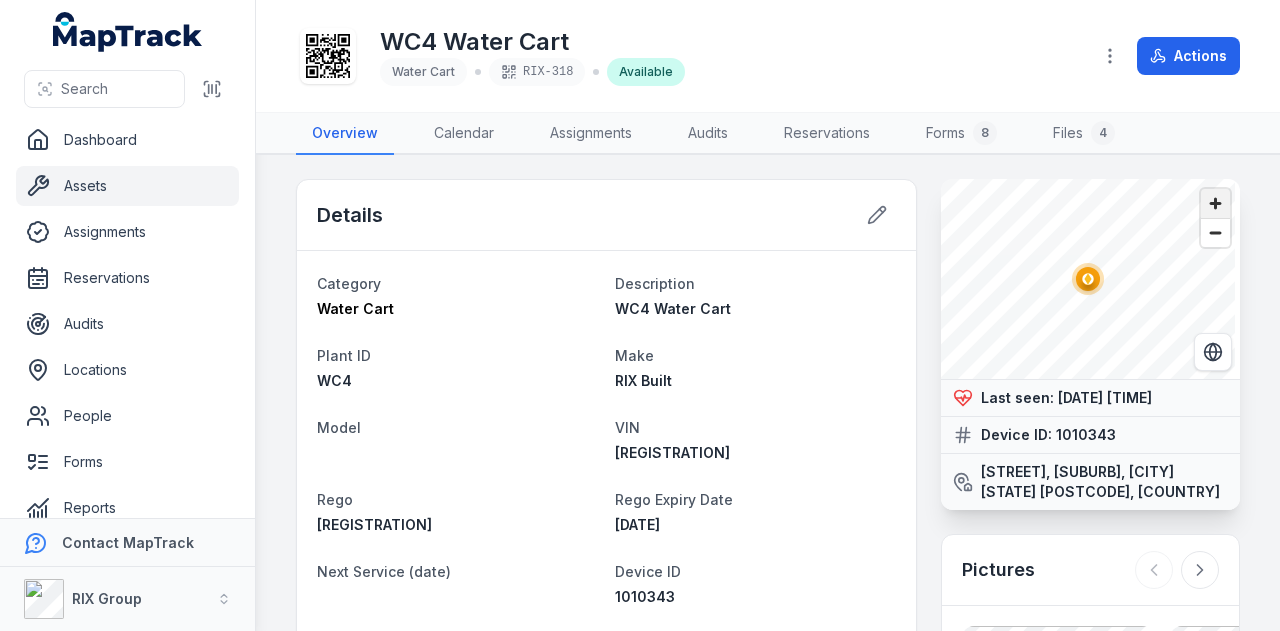 click at bounding box center (1215, 203) 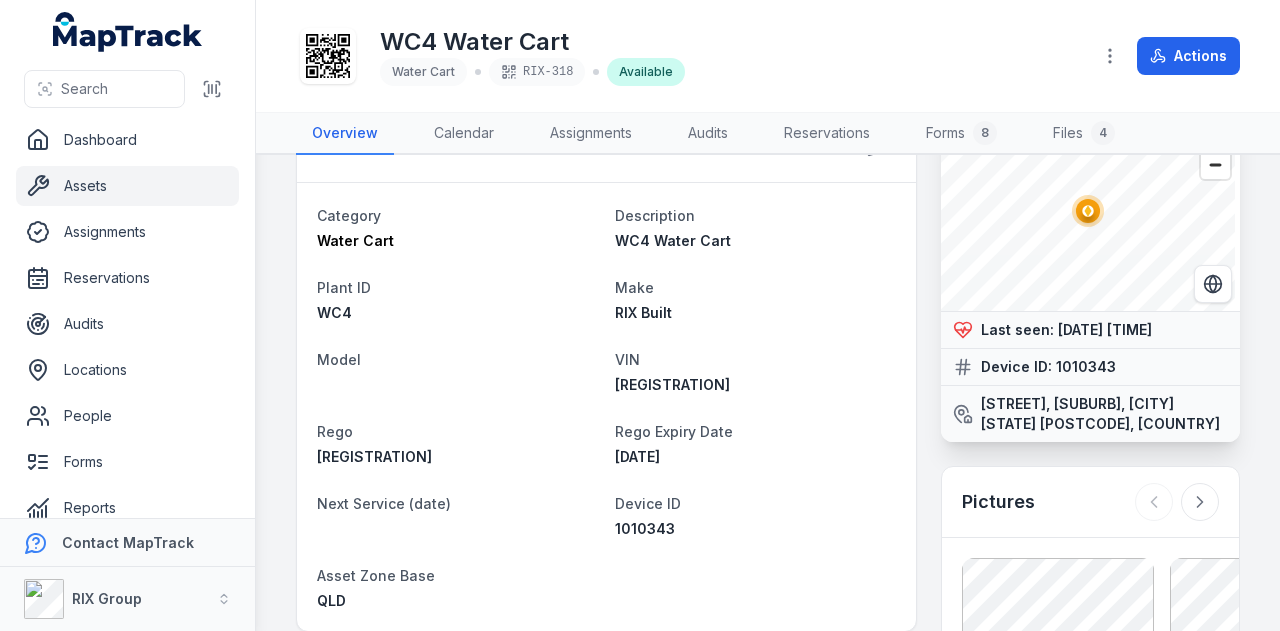 scroll, scrollTop: 0, scrollLeft: 0, axis: both 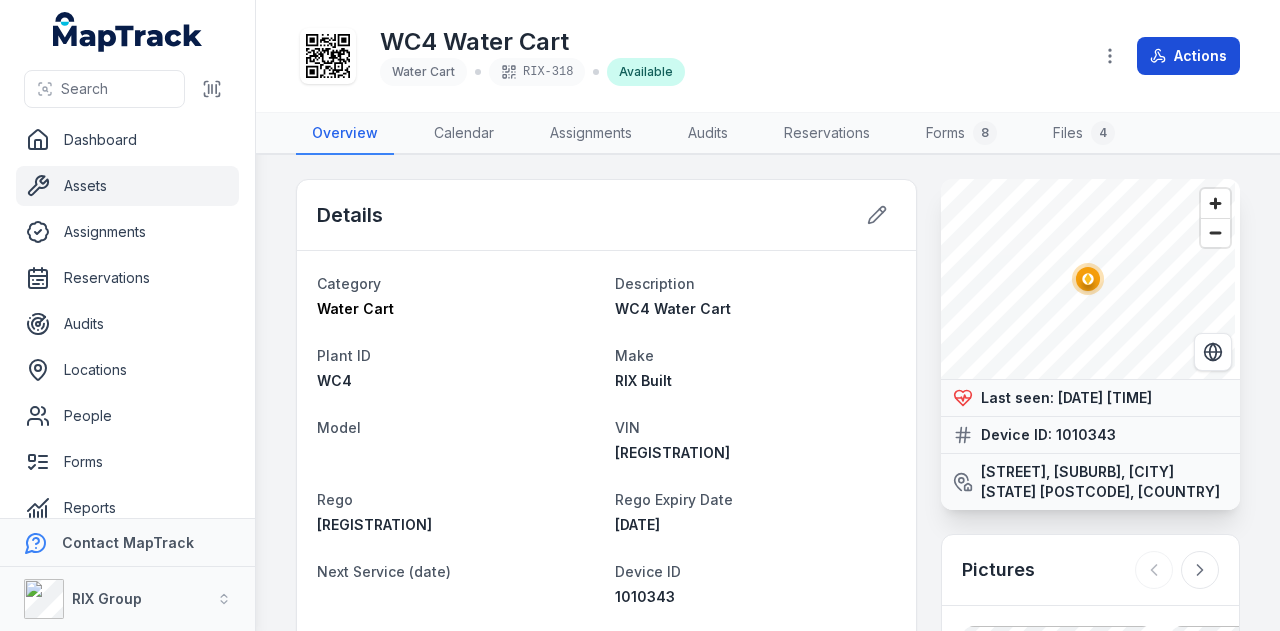 click on "Actions" at bounding box center (1188, 56) 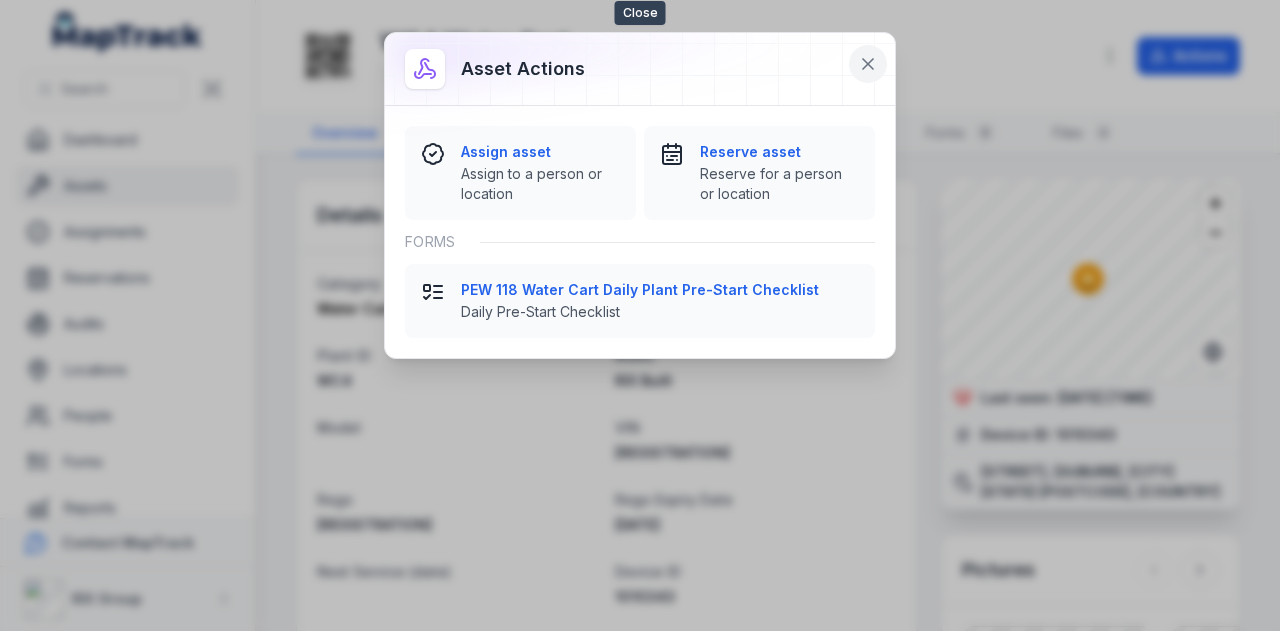 click 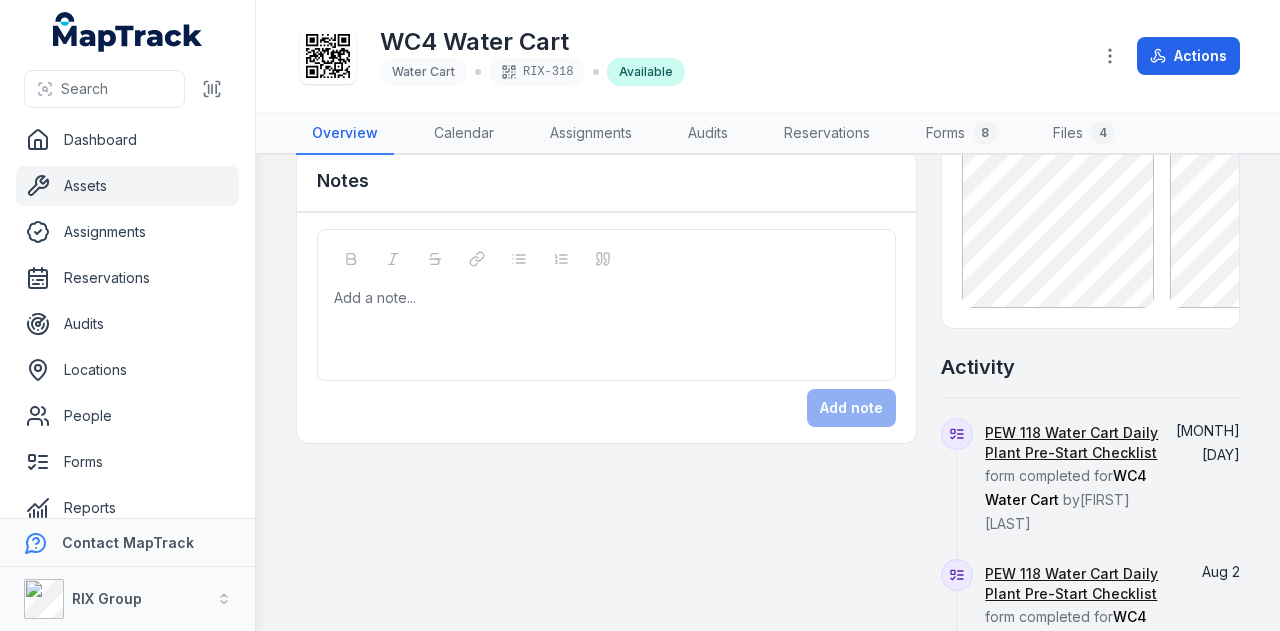 scroll, scrollTop: 800, scrollLeft: 0, axis: vertical 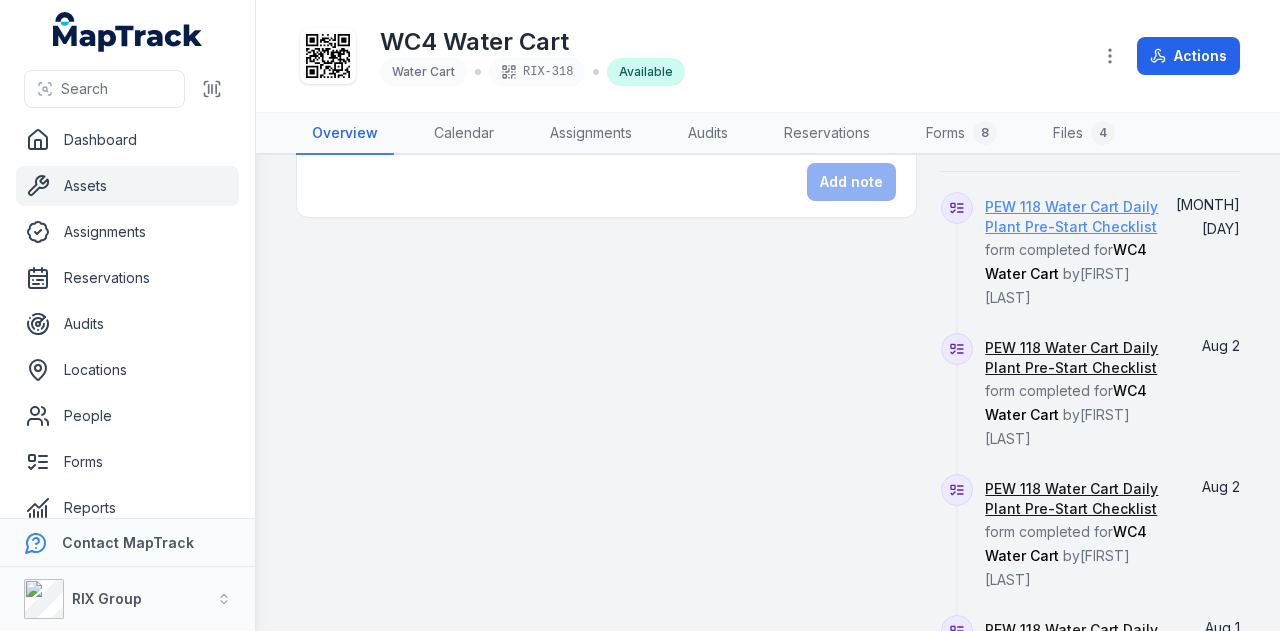 click on "PEW 118 Water Cart Daily Plant Pre-Start Checklist" at bounding box center [1074, 217] 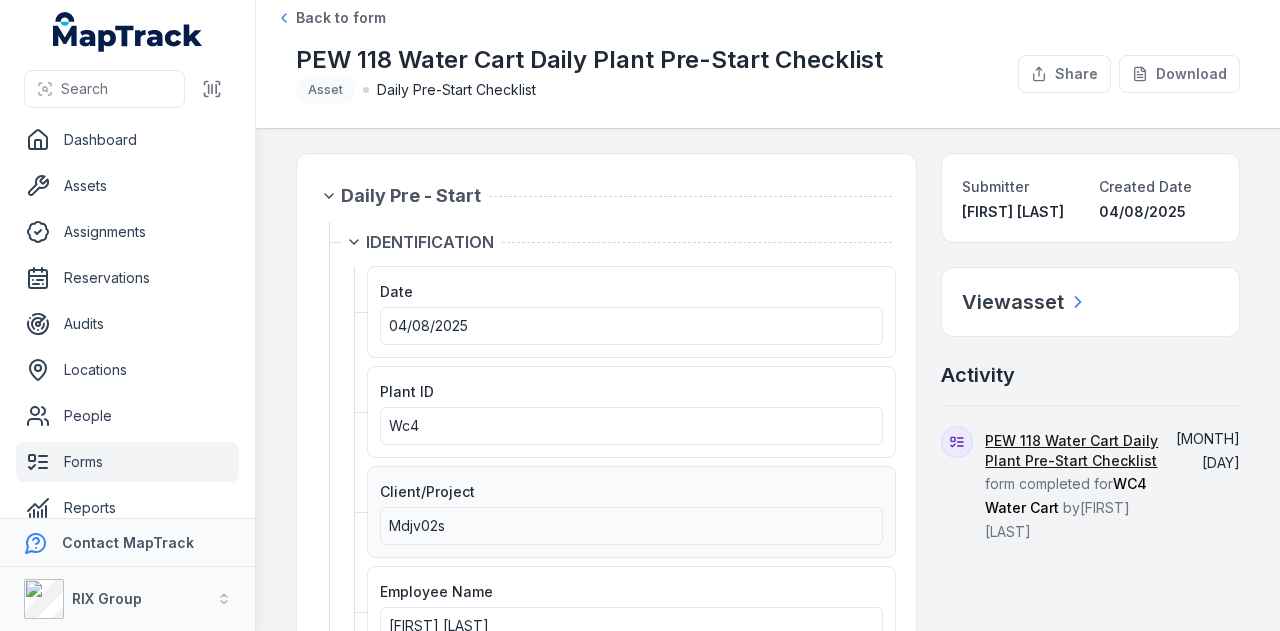 click on "Mdjv02s" at bounding box center [417, 525] 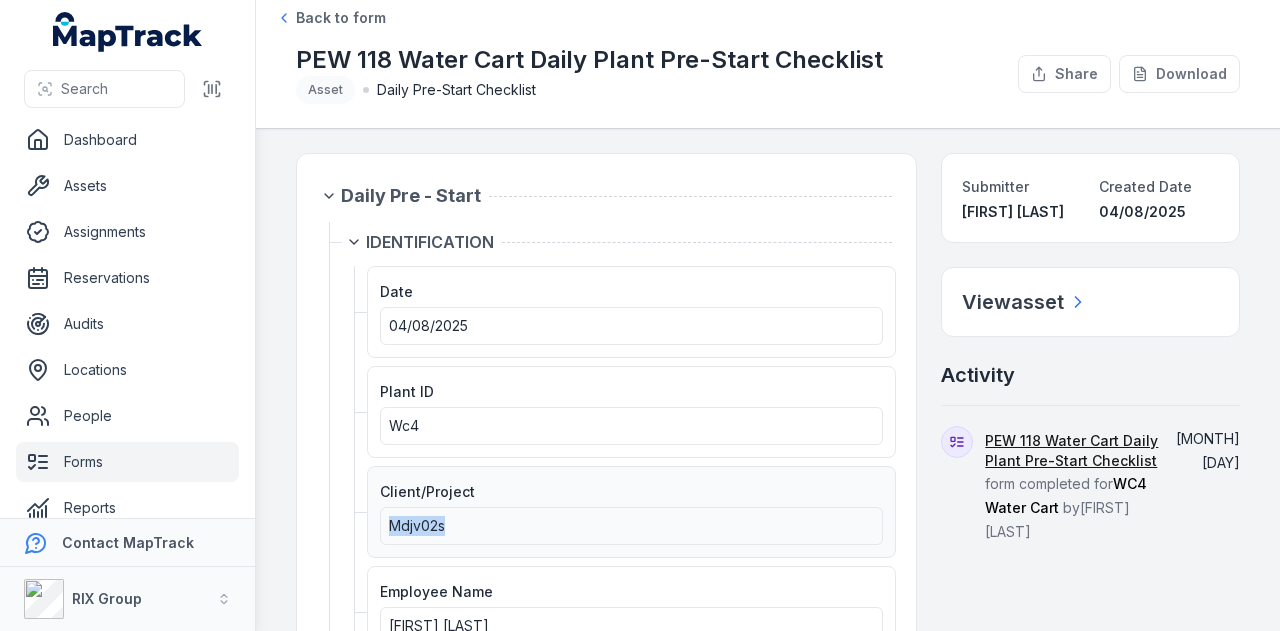 click on "Mdjv02s" at bounding box center (417, 525) 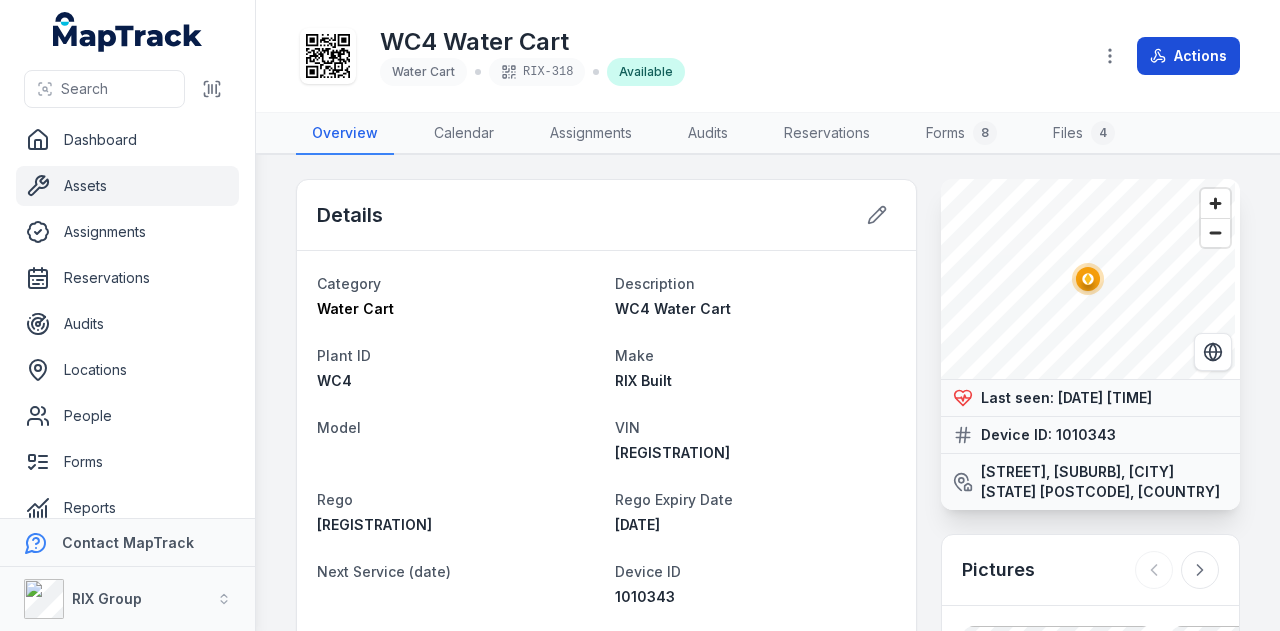 click on "Actions" at bounding box center (1188, 56) 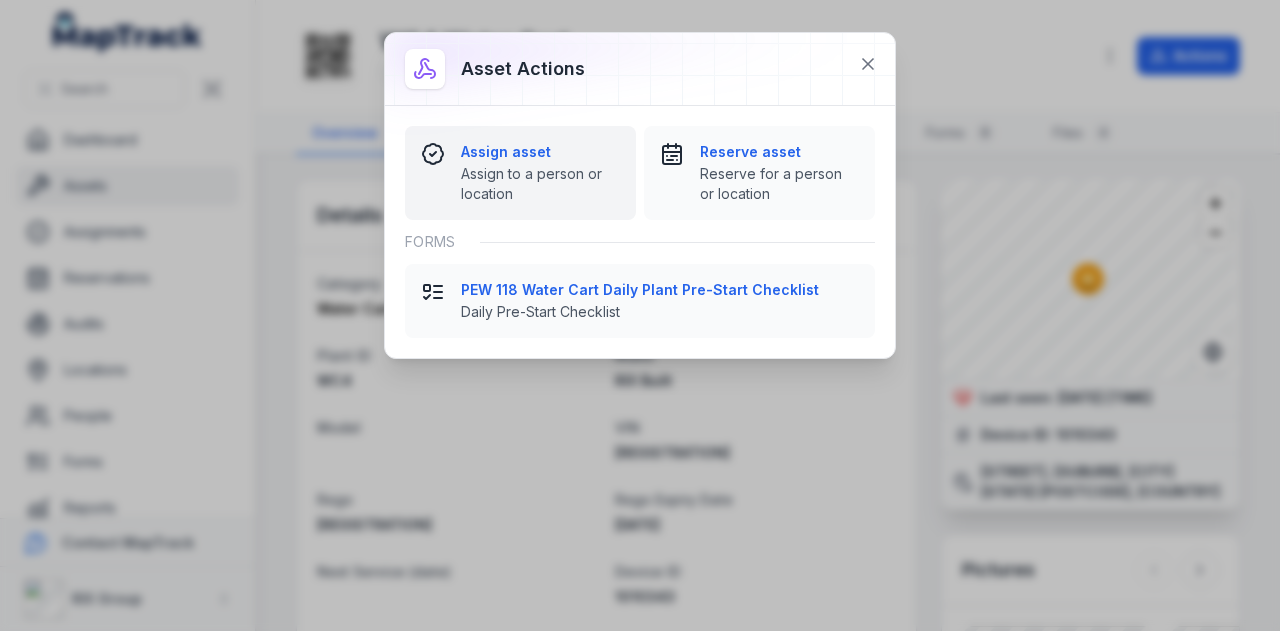 click on "Assign asset" at bounding box center (540, 152) 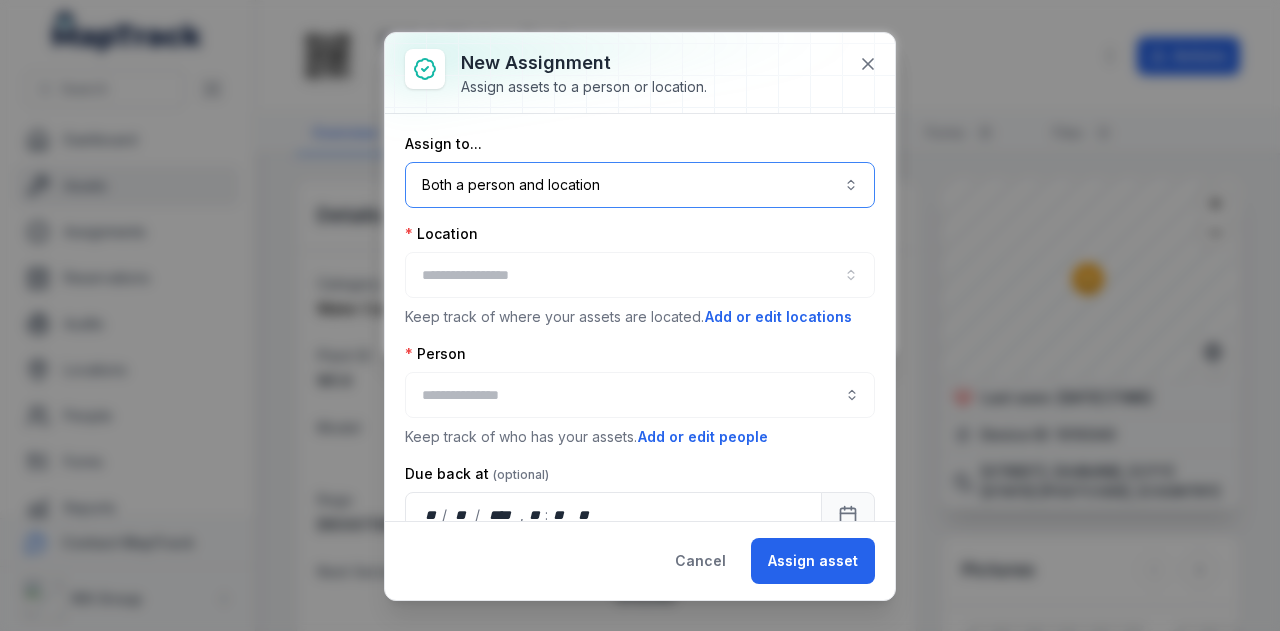 click on "Both a person and location ****" at bounding box center (640, 185) 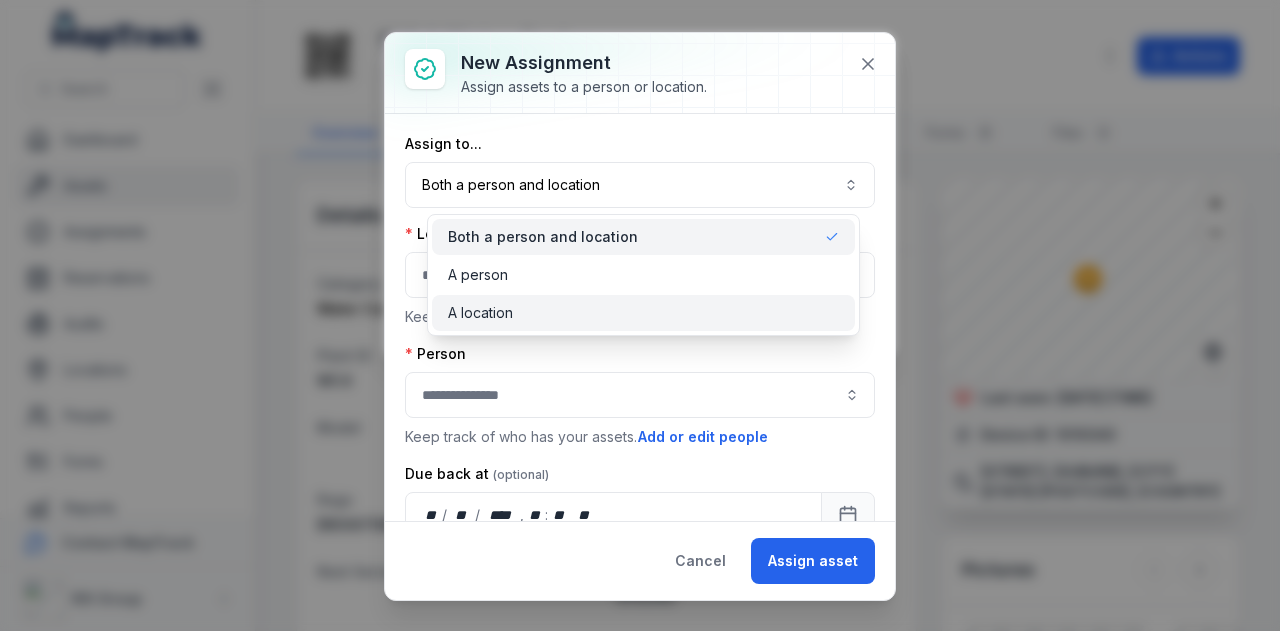 click on "A location" at bounding box center (643, 313) 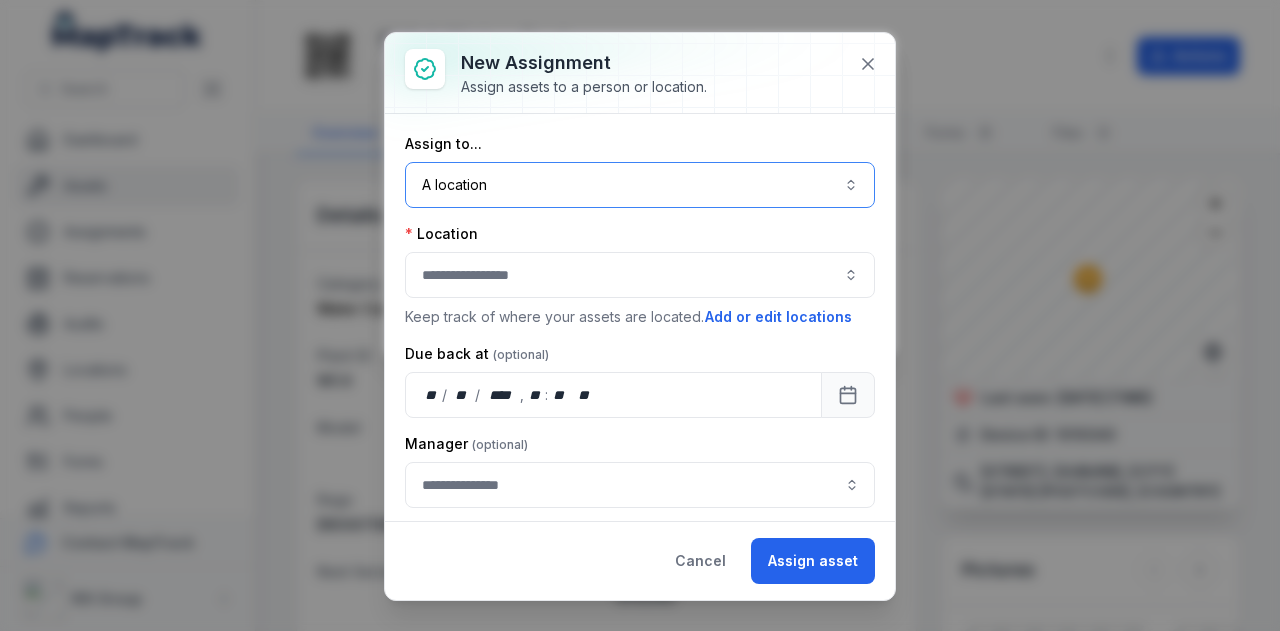 click at bounding box center [640, 275] 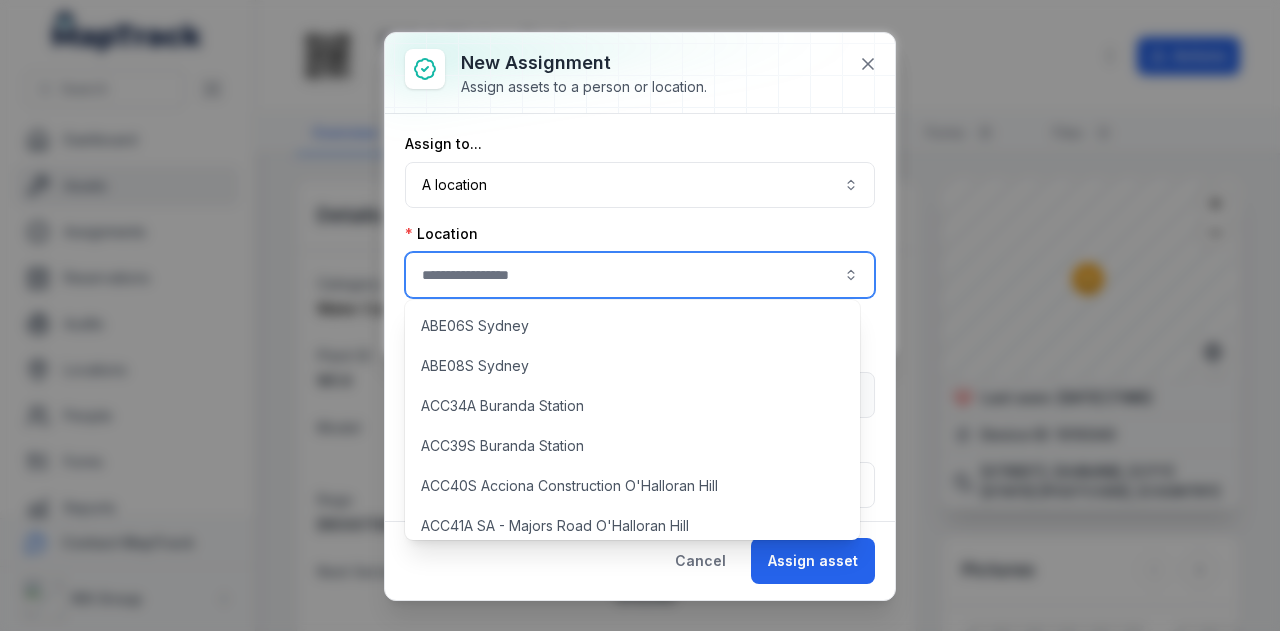 drag, startPoint x: 552, startPoint y: 275, endPoint x: 476, endPoint y: 268, distance: 76.321686 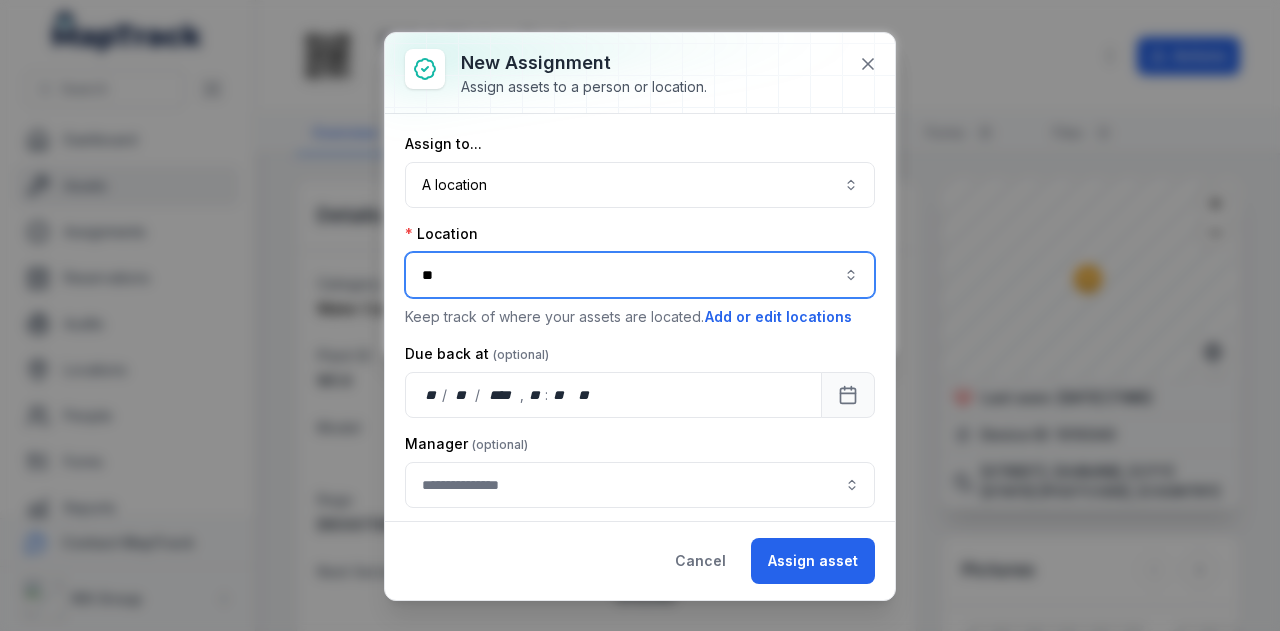 type on "*" 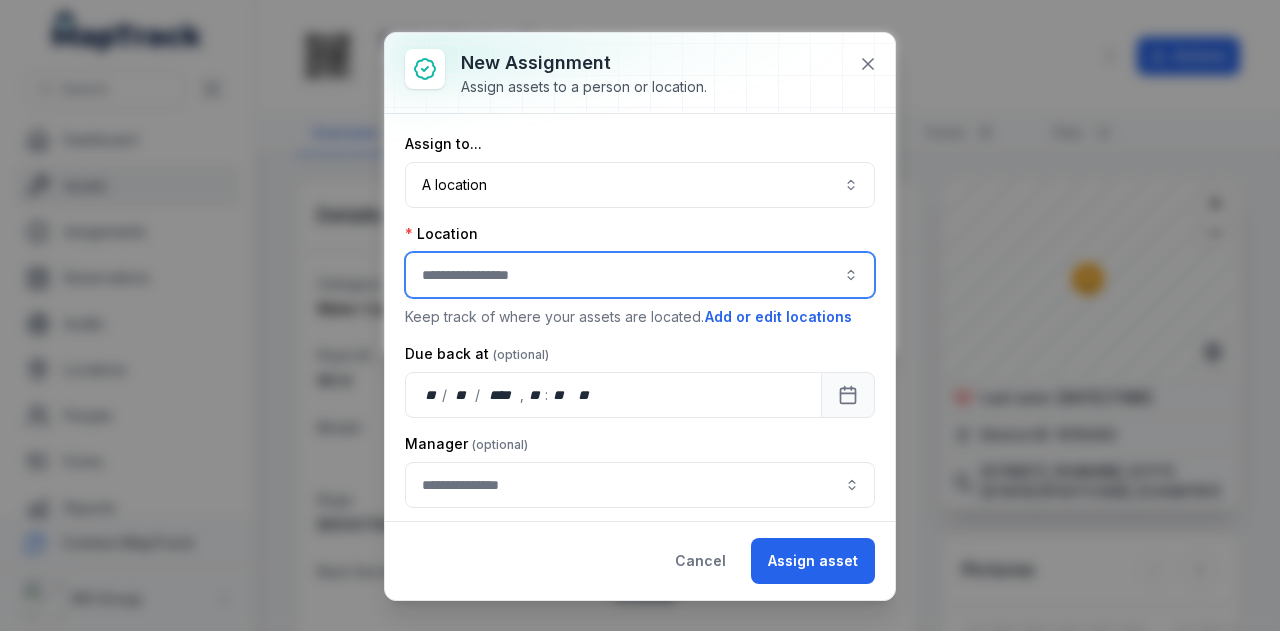 click at bounding box center [640, 275] 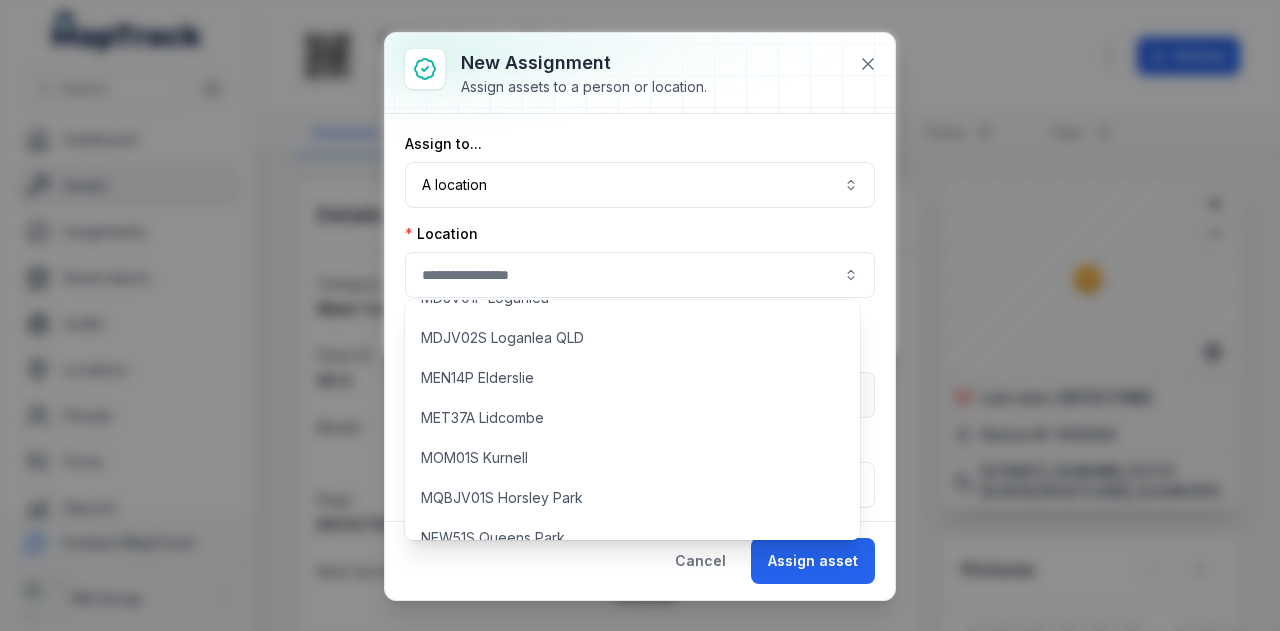 scroll, scrollTop: 6127, scrollLeft: 0, axis: vertical 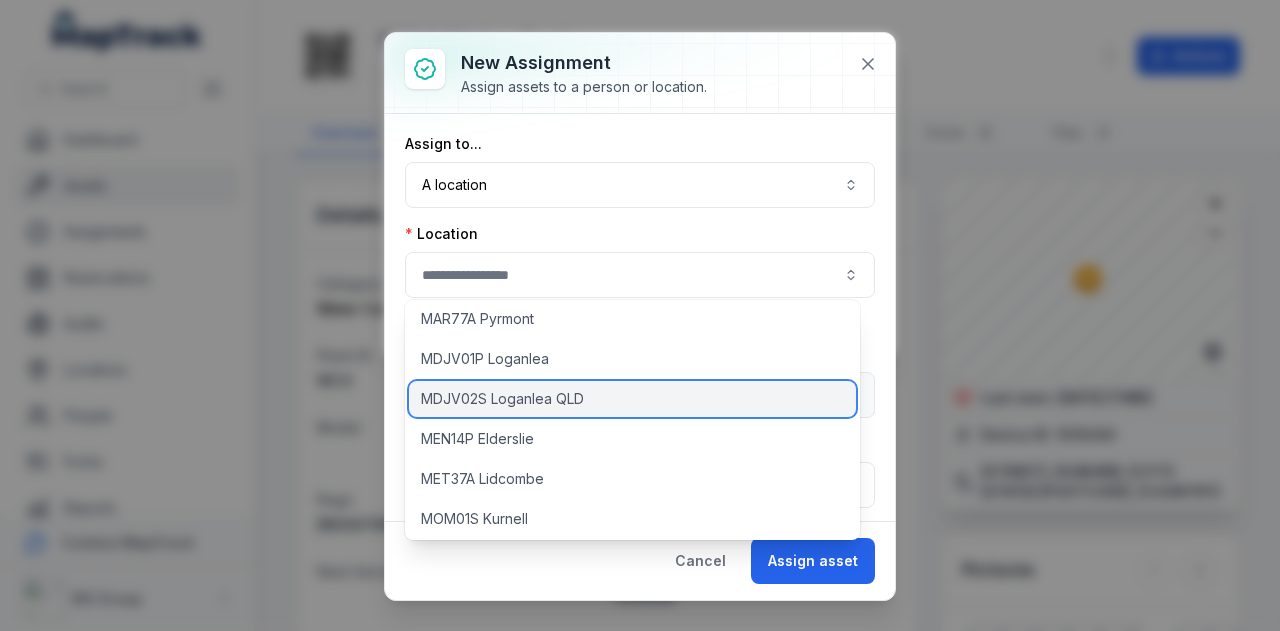 click on "MDJV02S Loganlea QLD" at bounding box center [632, 399] 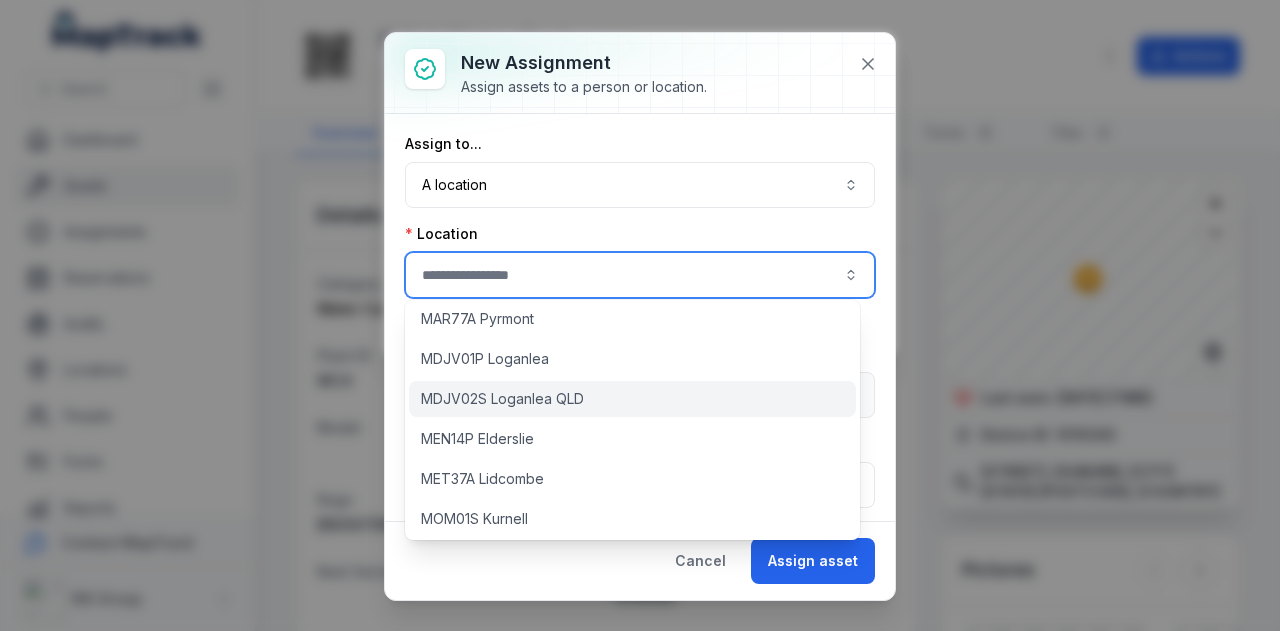 type on "**********" 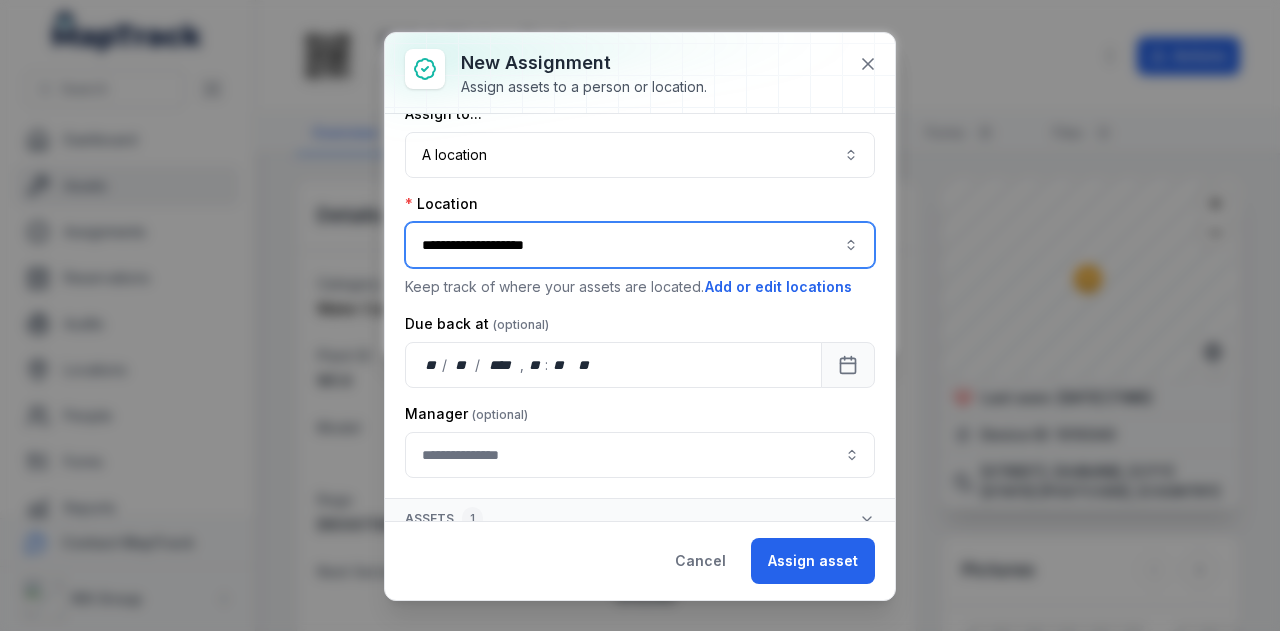 scroll, scrollTop: 42, scrollLeft: 0, axis: vertical 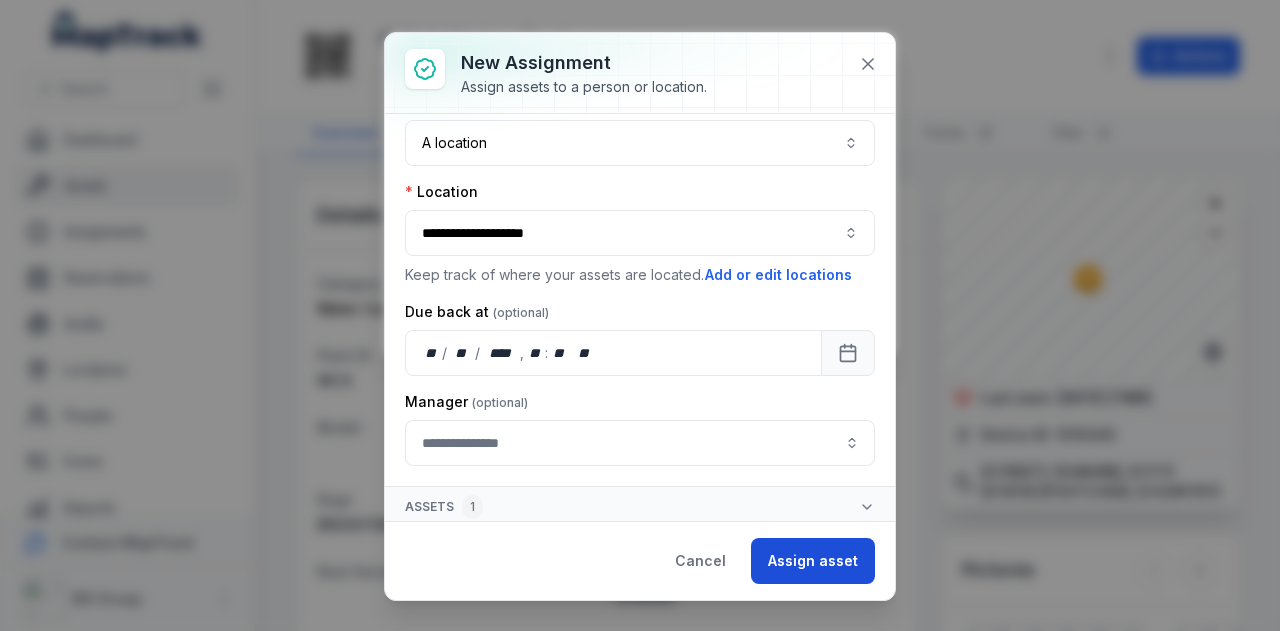click on "Assign asset" at bounding box center (813, 561) 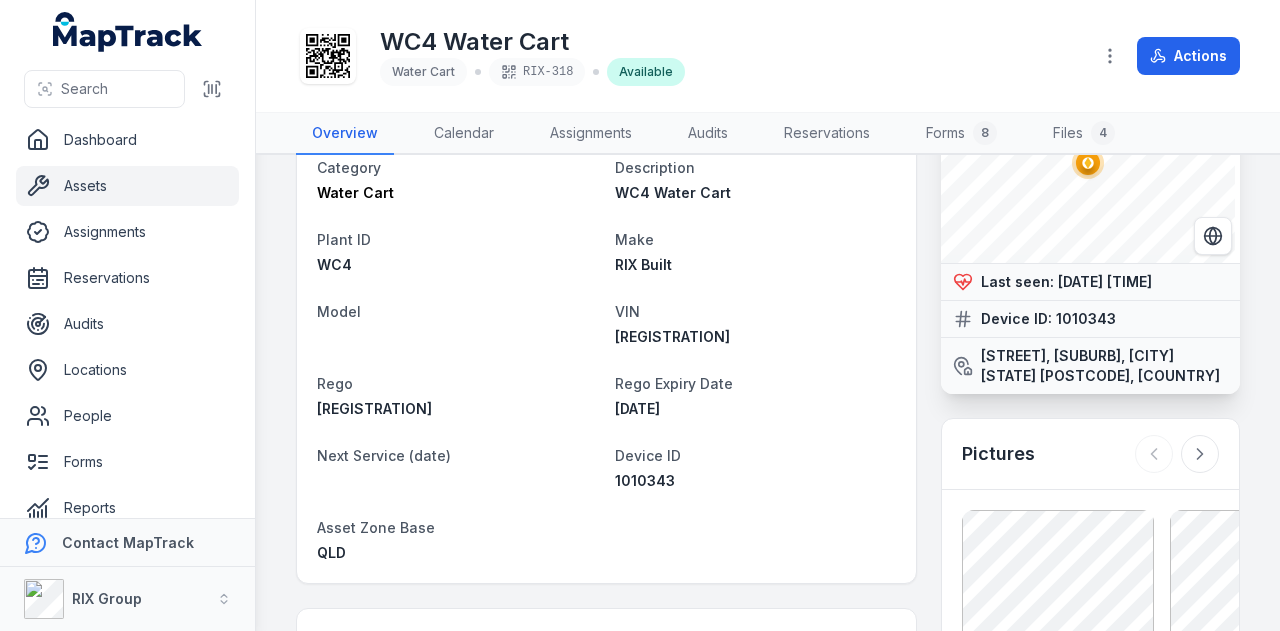 scroll, scrollTop: 0, scrollLeft: 0, axis: both 